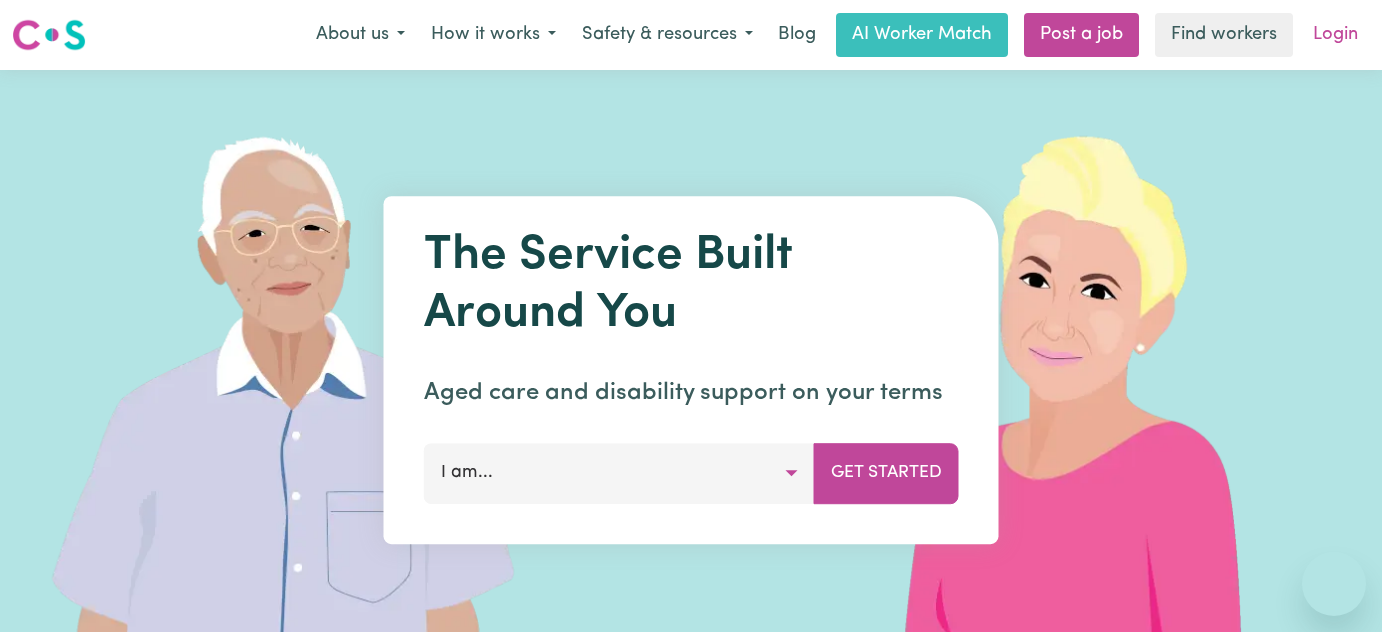 scroll, scrollTop: 0, scrollLeft: 0, axis: both 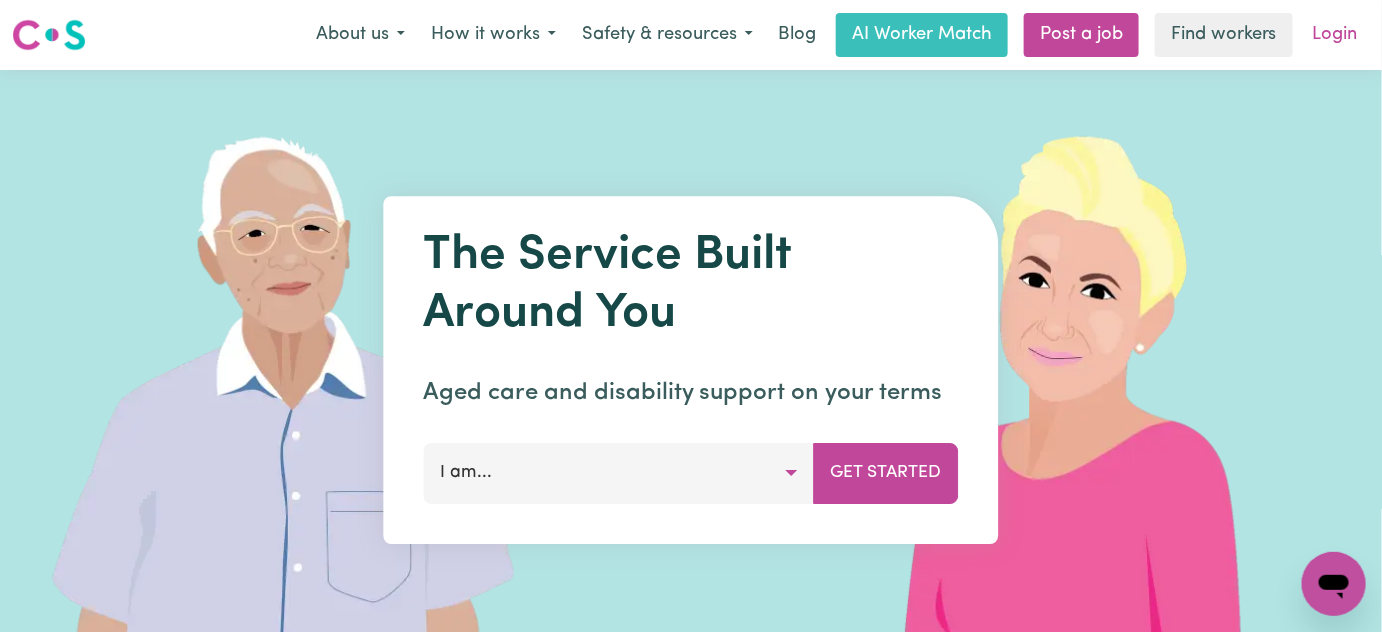 click on "Login" at bounding box center [1335, 35] 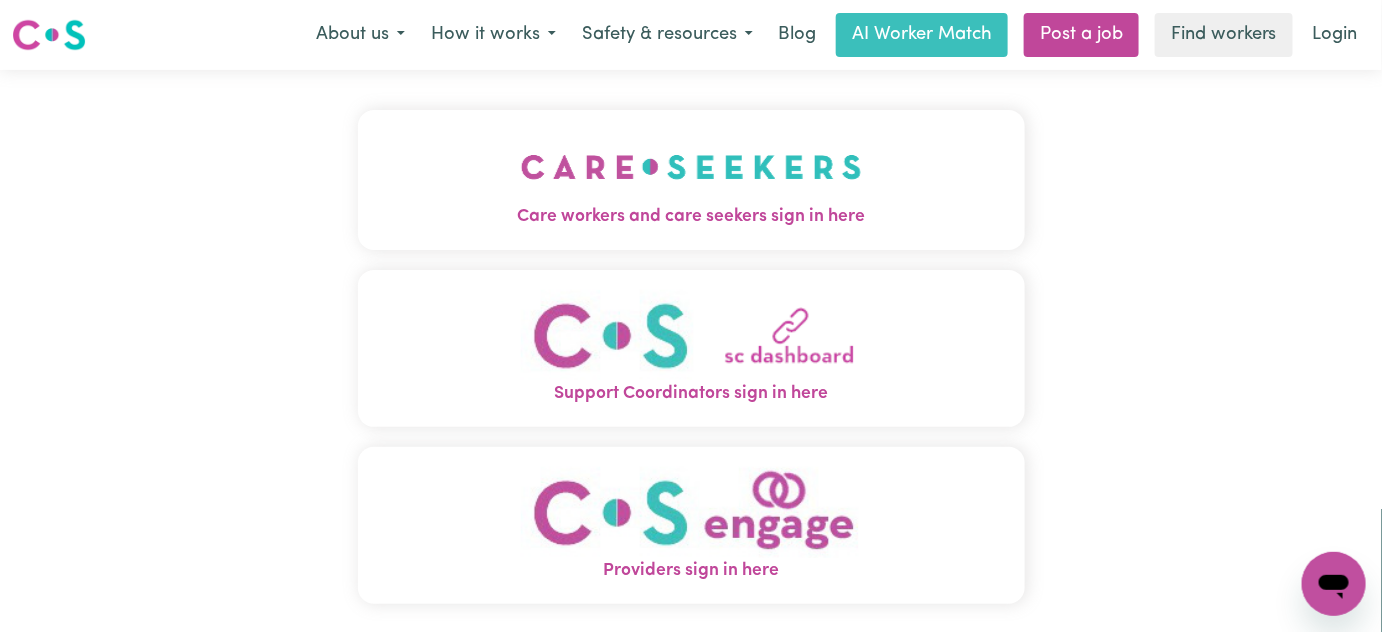 click at bounding box center [691, 167] 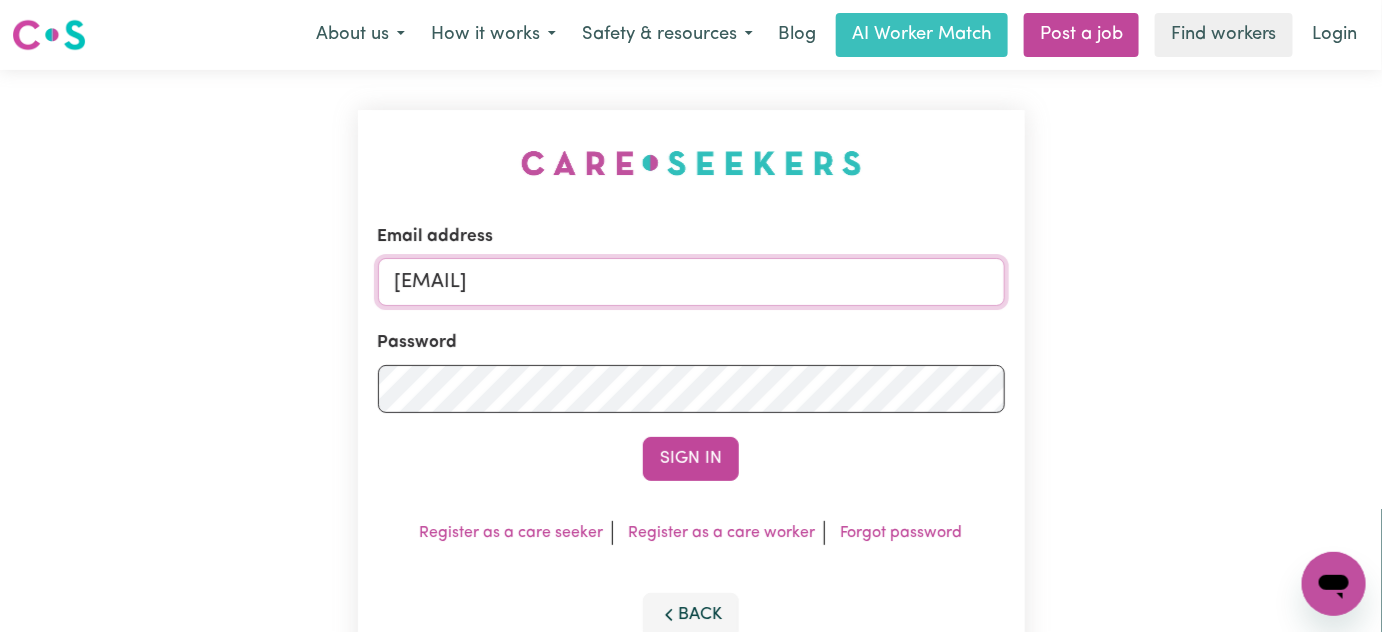 click on "[EMAIL]" at bounding box center [691, 282] 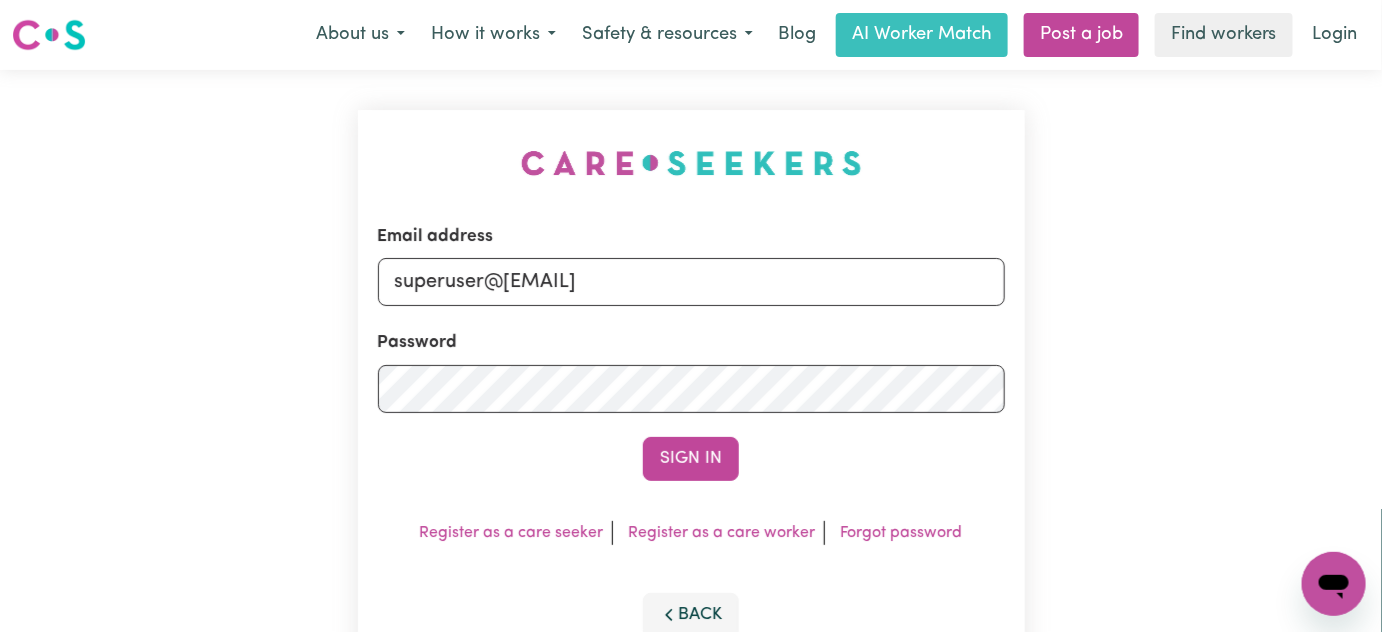 drag, startPoint x: 878, startPoint y: 289, endPoint x: 501, endPoint y: 289, distance: 377 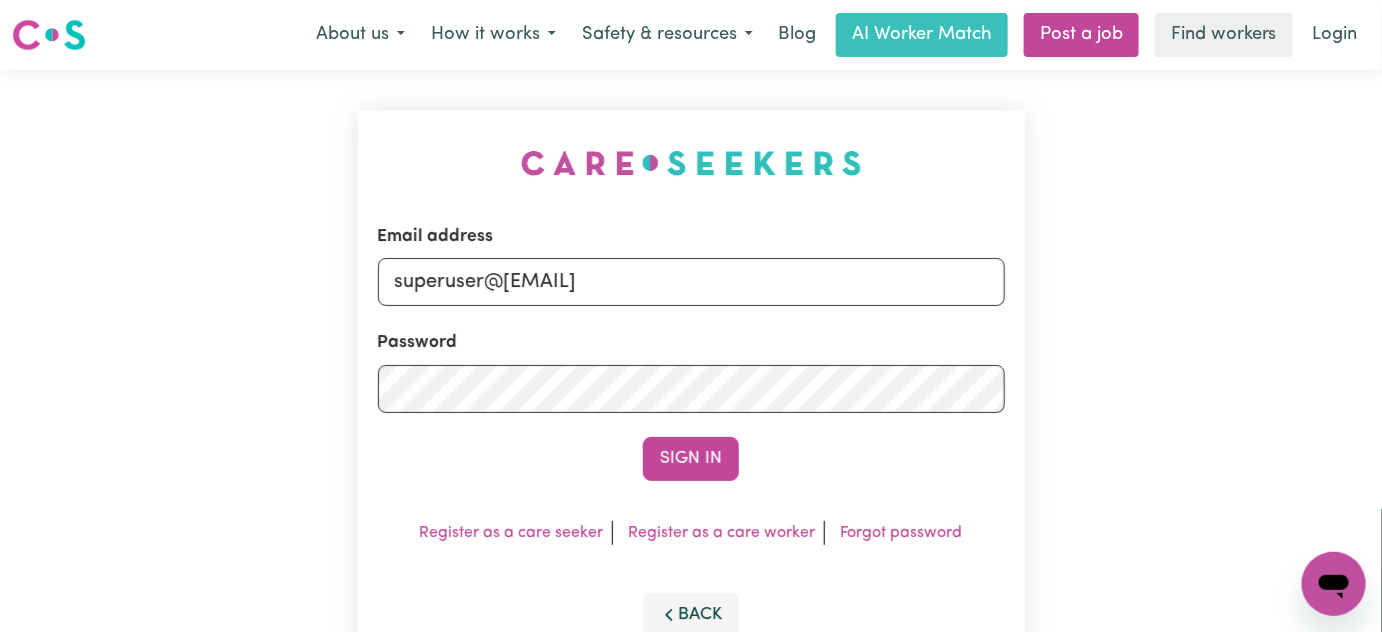 click on "superuser@[EMAIL]" at bounding box center (691, 282) 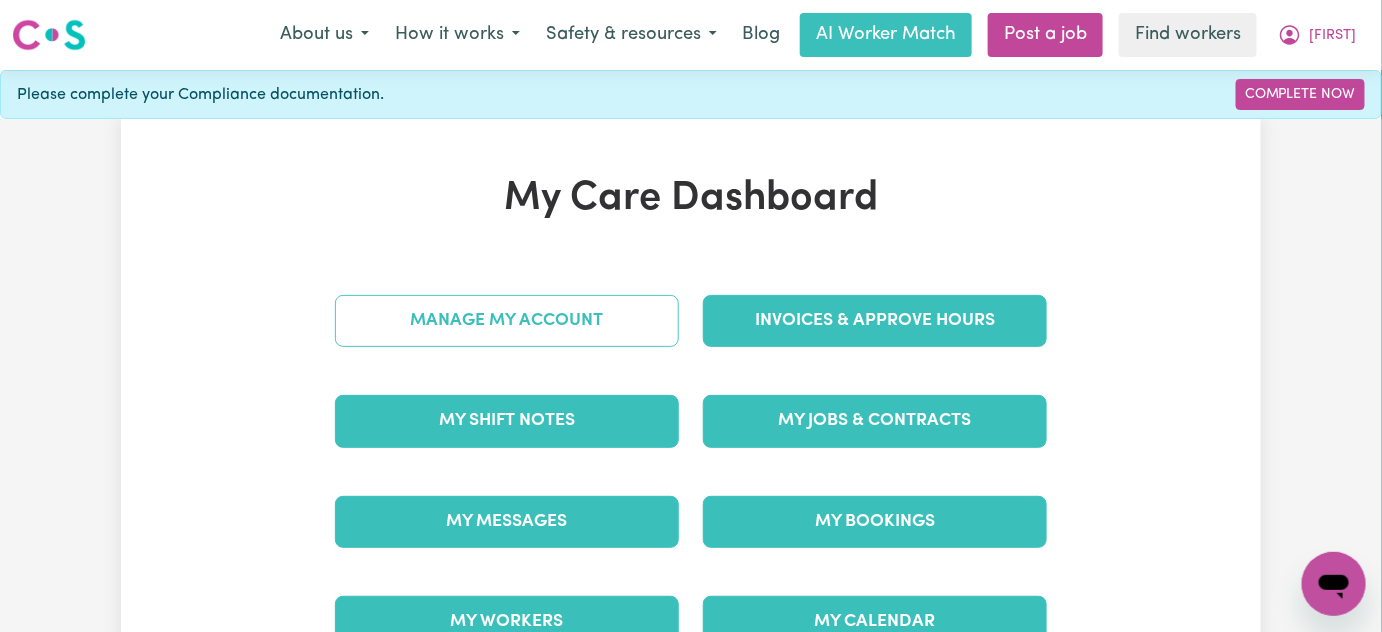 click on "Manage My Account" at bounding box center [507, 321] 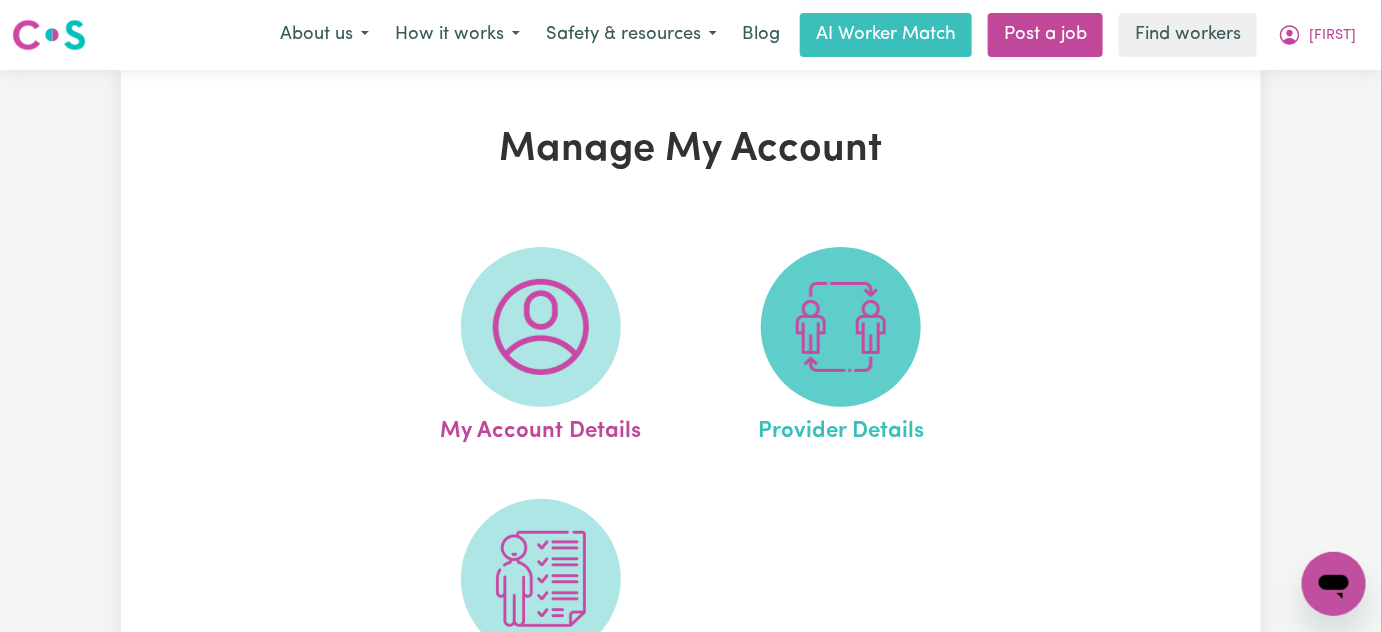 click at bounding box center [841, 327] 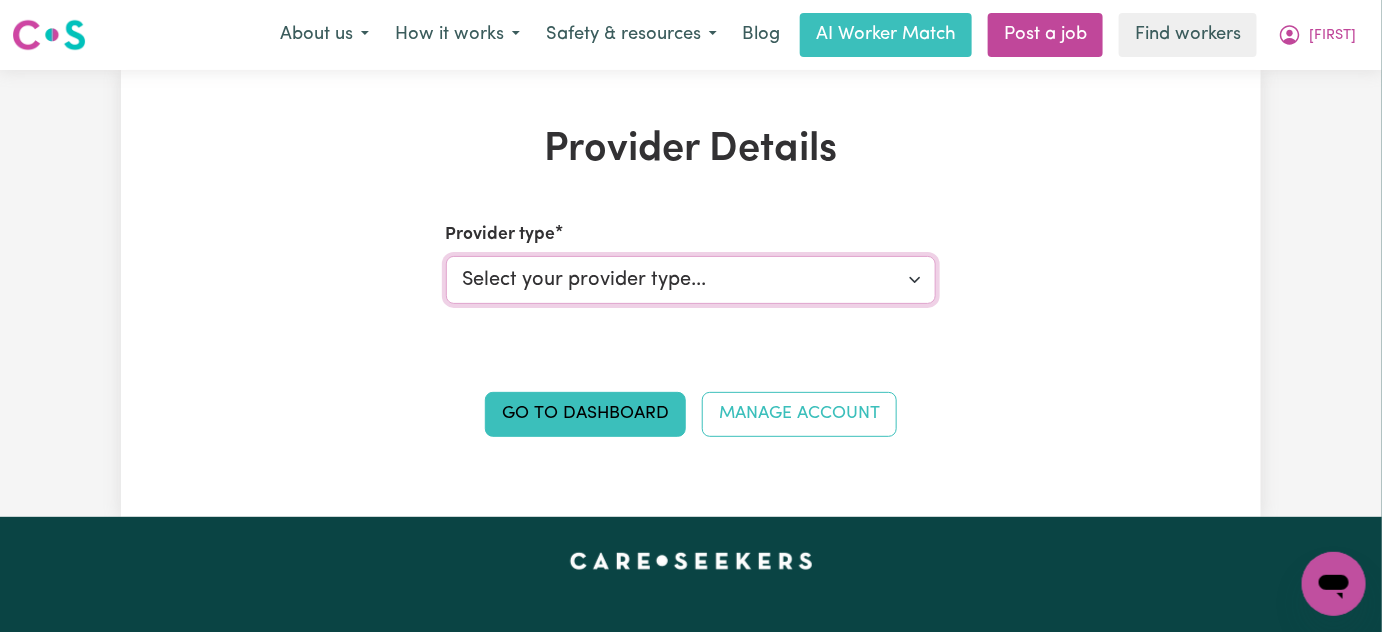 drag, startPoint x: 706, startPoint y: 279, endPoint x: 716, endPoint y: 297, distance: 20.59126 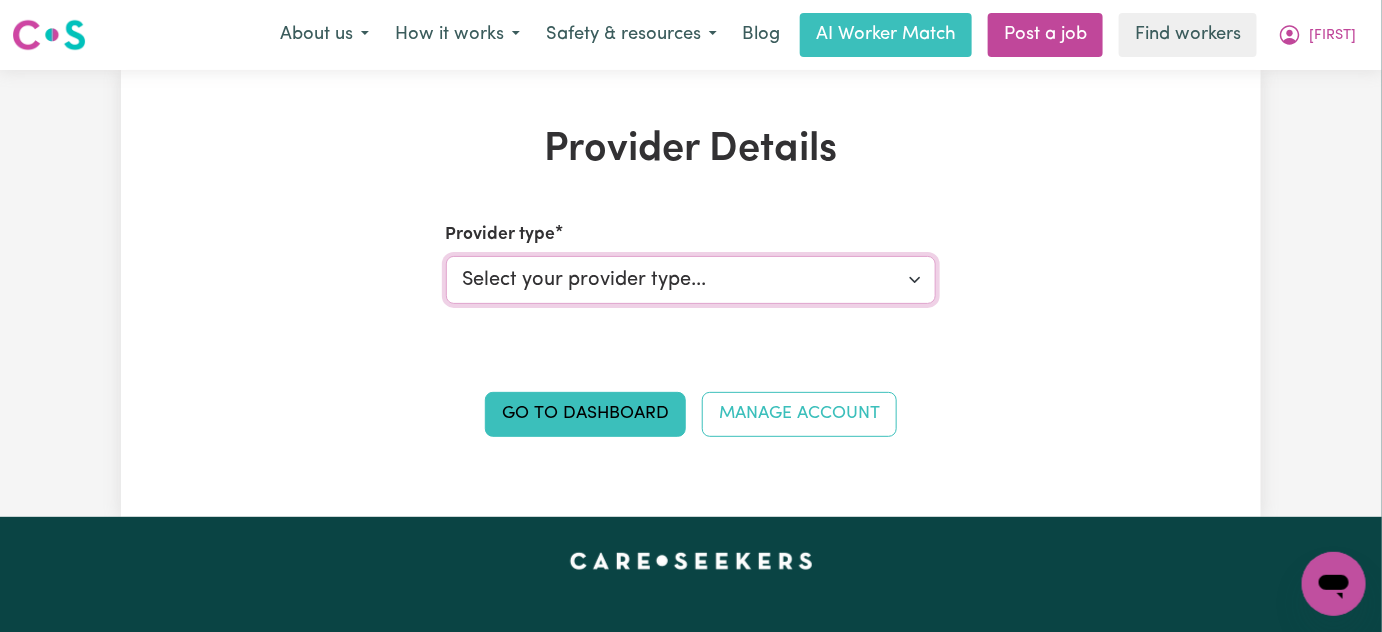 select on "NDIS_FUNDING_PLAN_MANAGED" 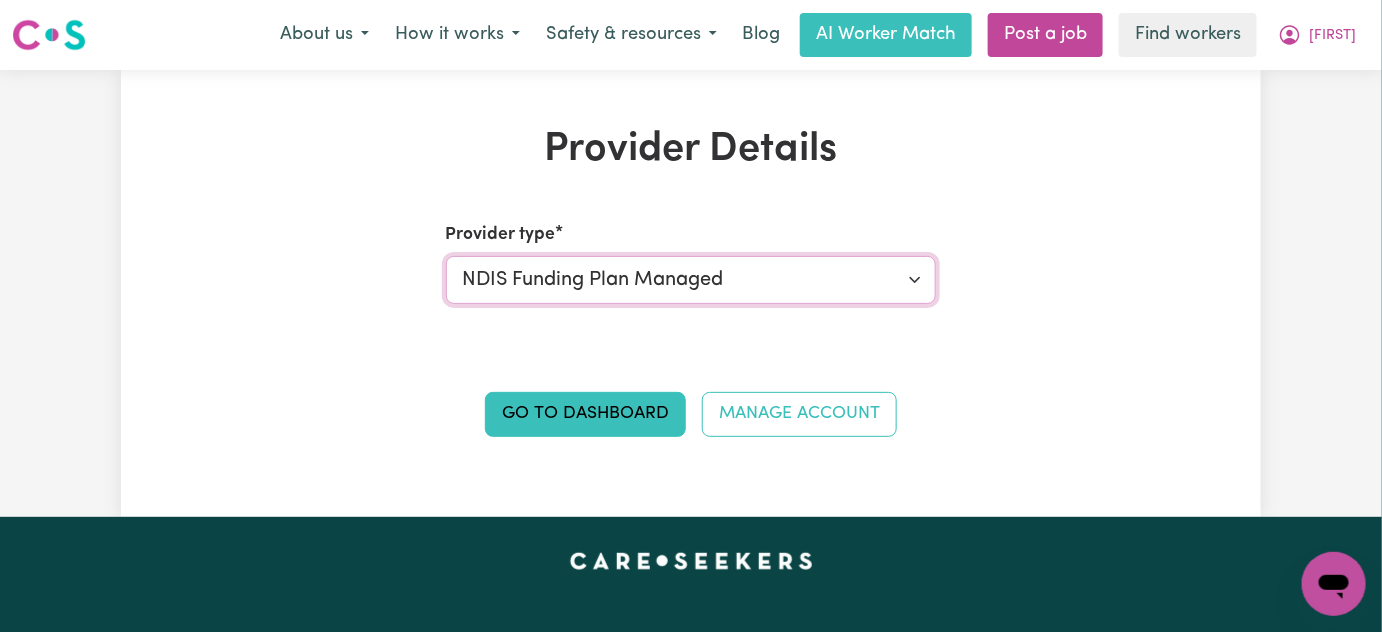 click on "Select your provider type... Privately Aged Care / Home Care Package NDIS Funding Plan Managed NDIS Funding Self Managed NDIS Funding Agency Managed" at bounding box center [691, 280] 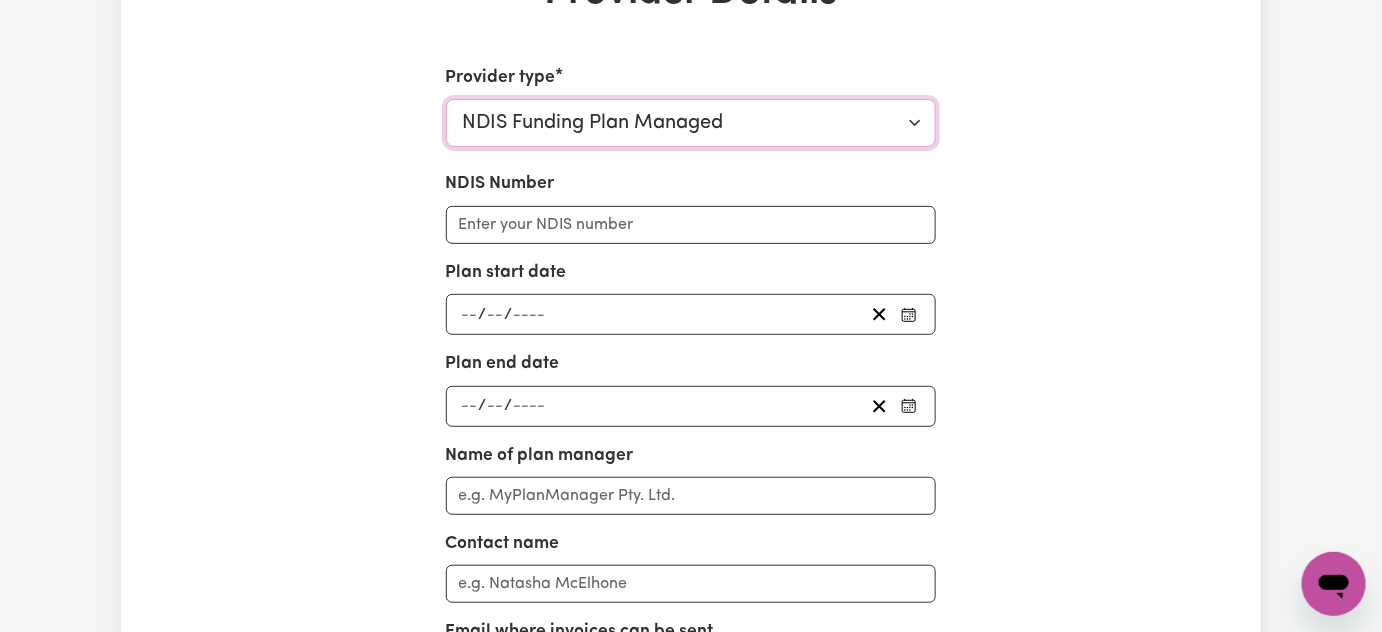 scroll, scrollTop: 272, scrollLeft: 0, axis: vertical 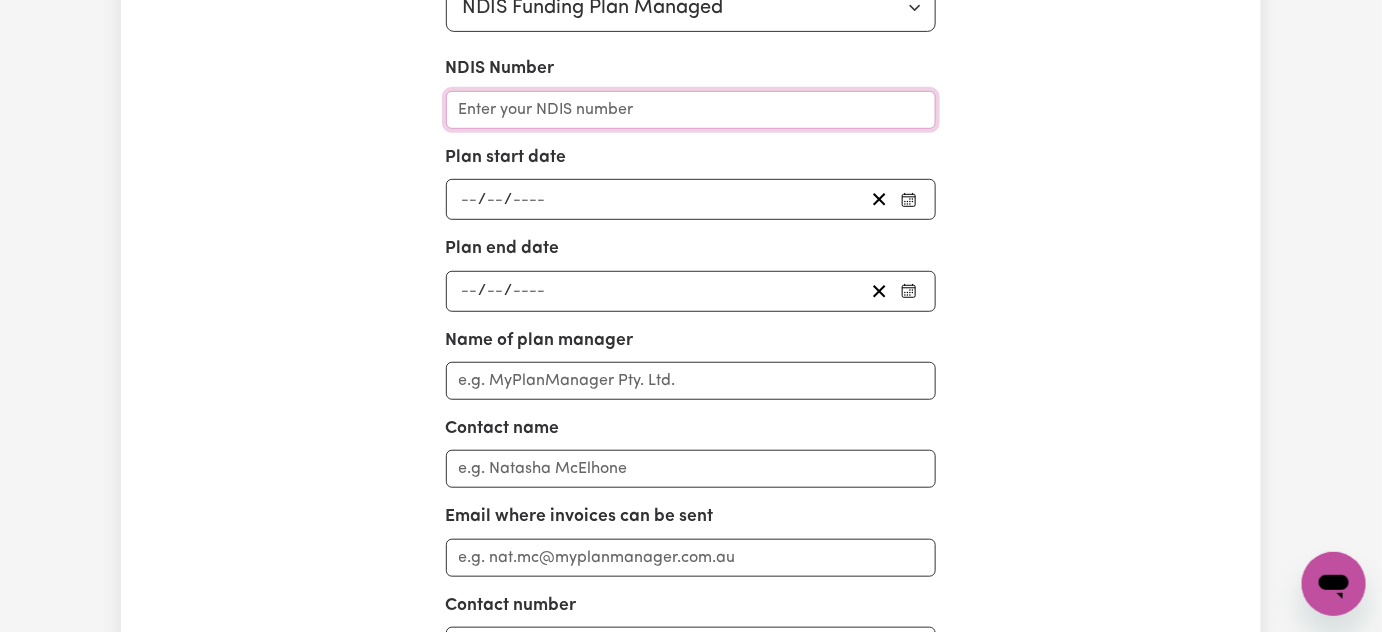 paste on "[EMAIL]" 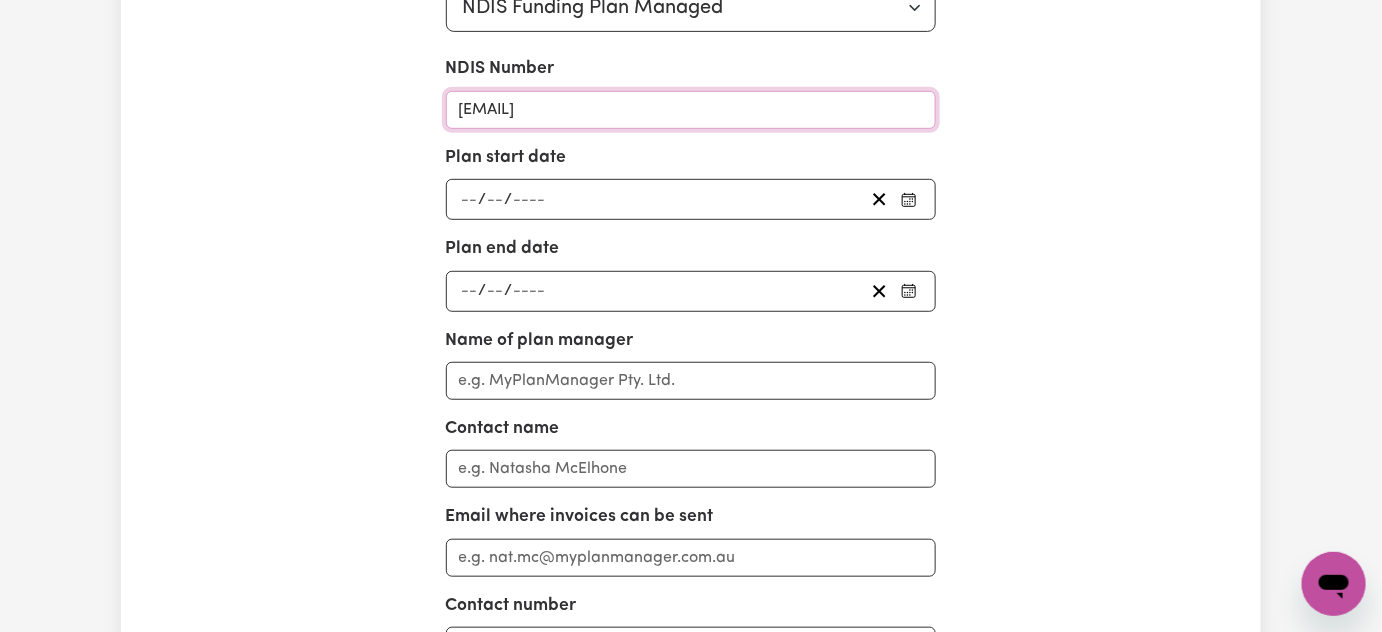 type on "[EMAIL]" 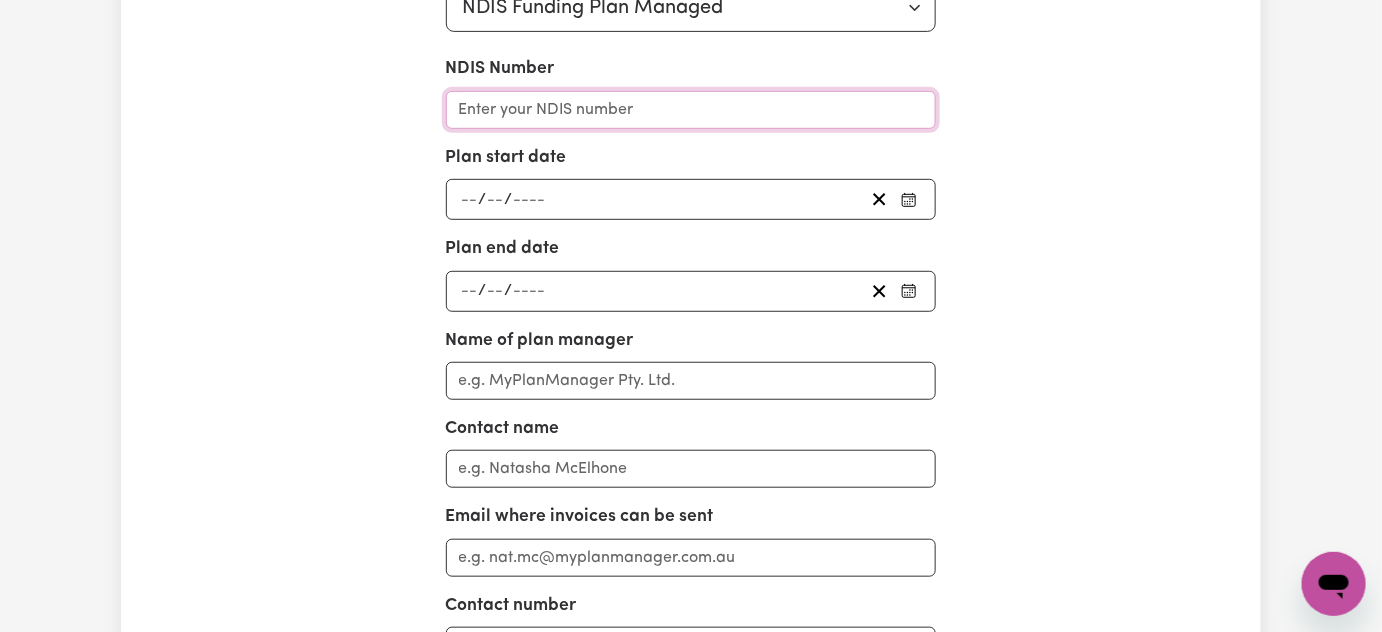 click on "NDIS Number" at bounding box center [691, 110] 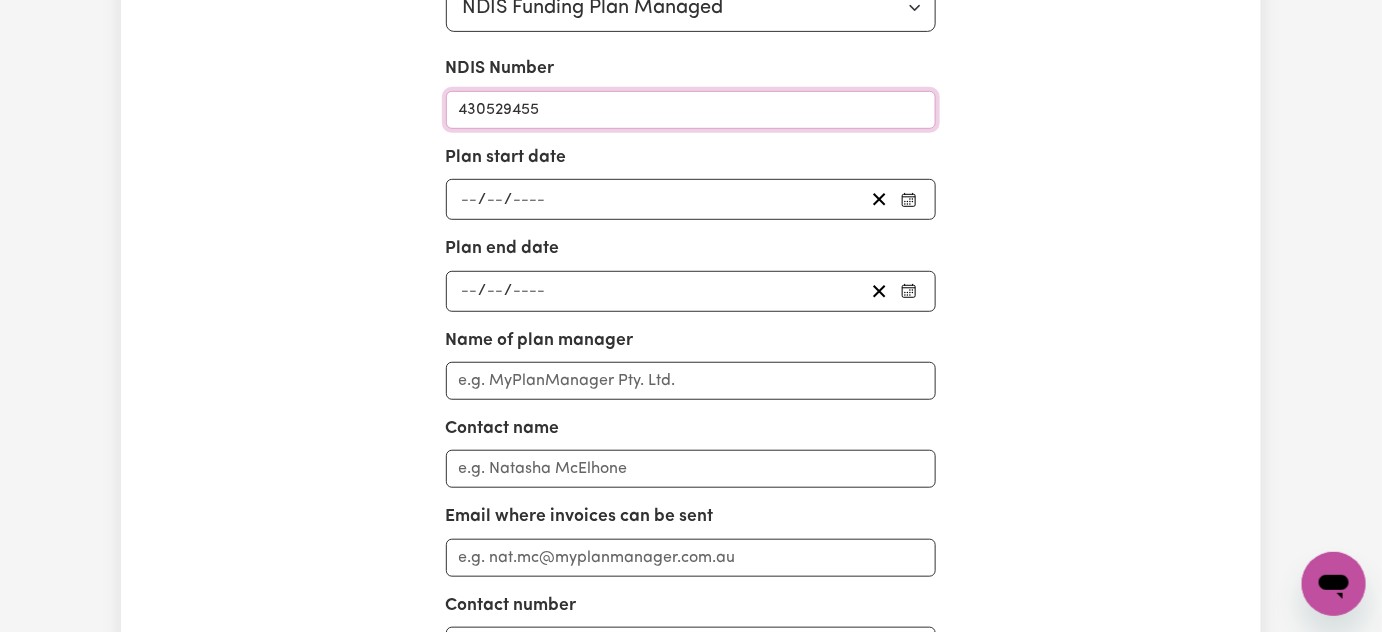 type on "430529455" 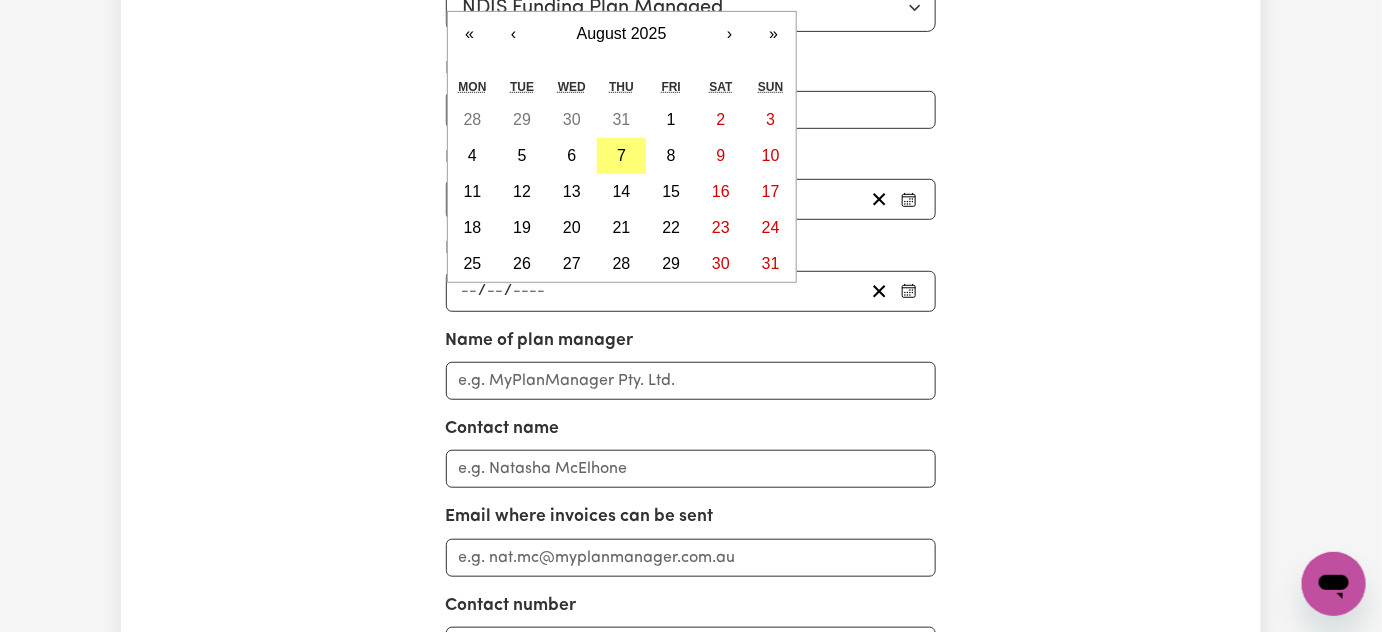 click on "/ / « ‹ August 2025 › » Mon Tue Wed Thu Fri Sat Sun 28 29 30 31 1 2 3 4 5 6 7 8 9 10 11 12 13 14 15 16 17 18 19 20 21 22 23 24 25 26 27 28 29 30 31" at bounding box center (691, 199) 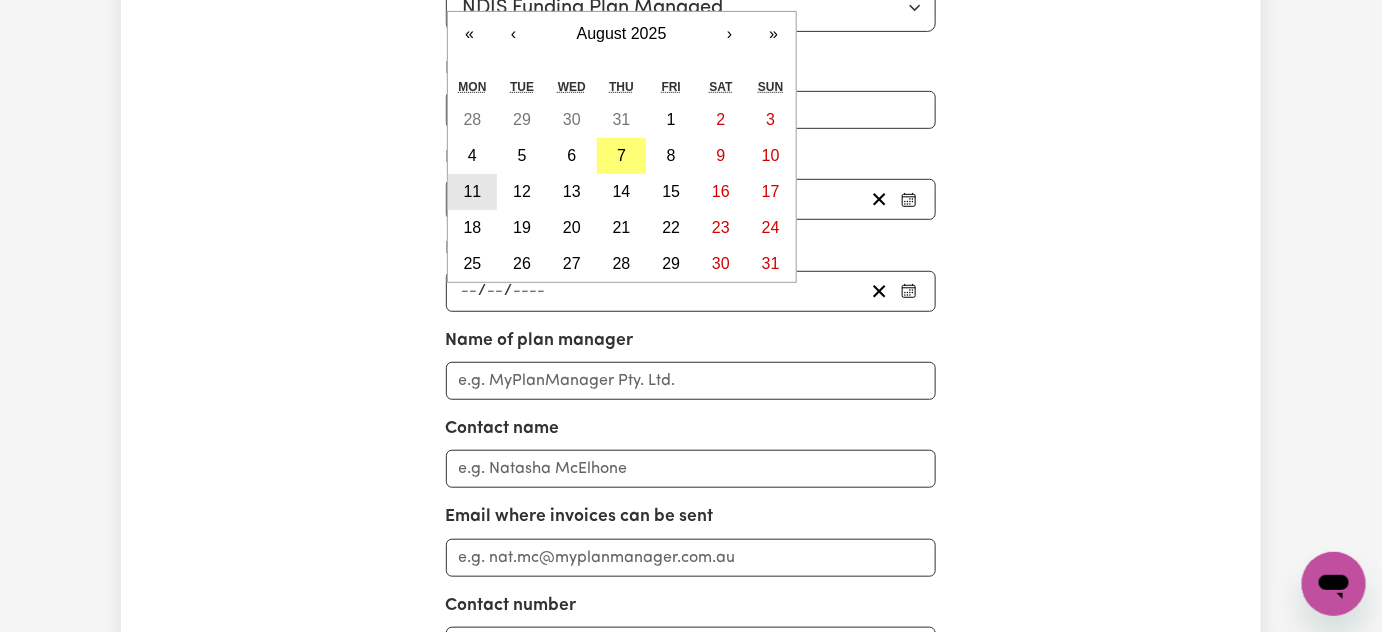 click on "11" at bounding box center [473, 191] 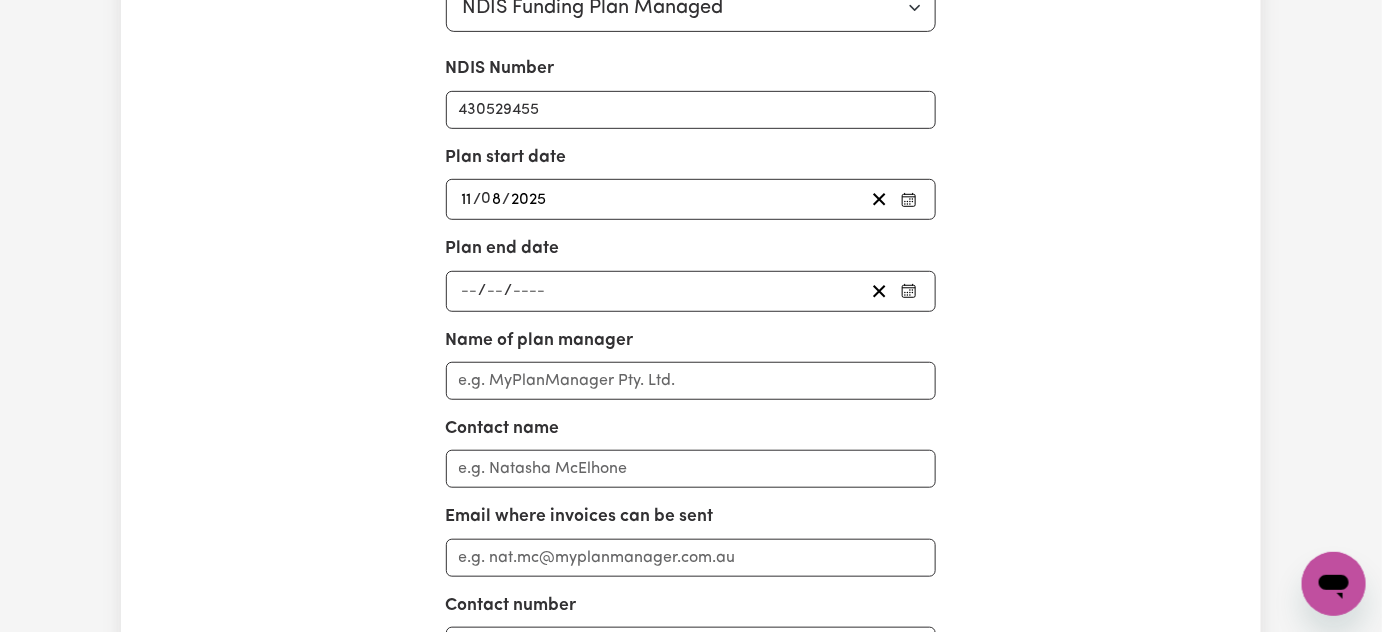 drag, startPoint x: 474, startPoint y: 192, endPoint x: 429, endPoint y: 191, distance: 45.01111 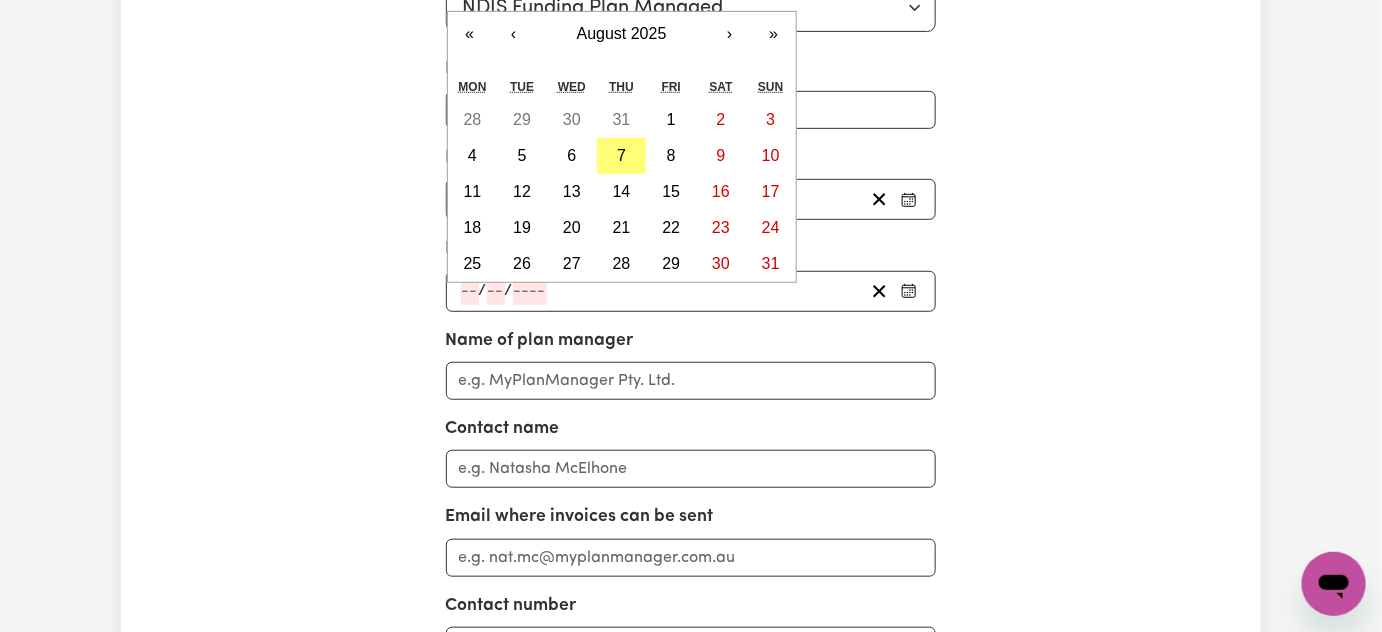 click 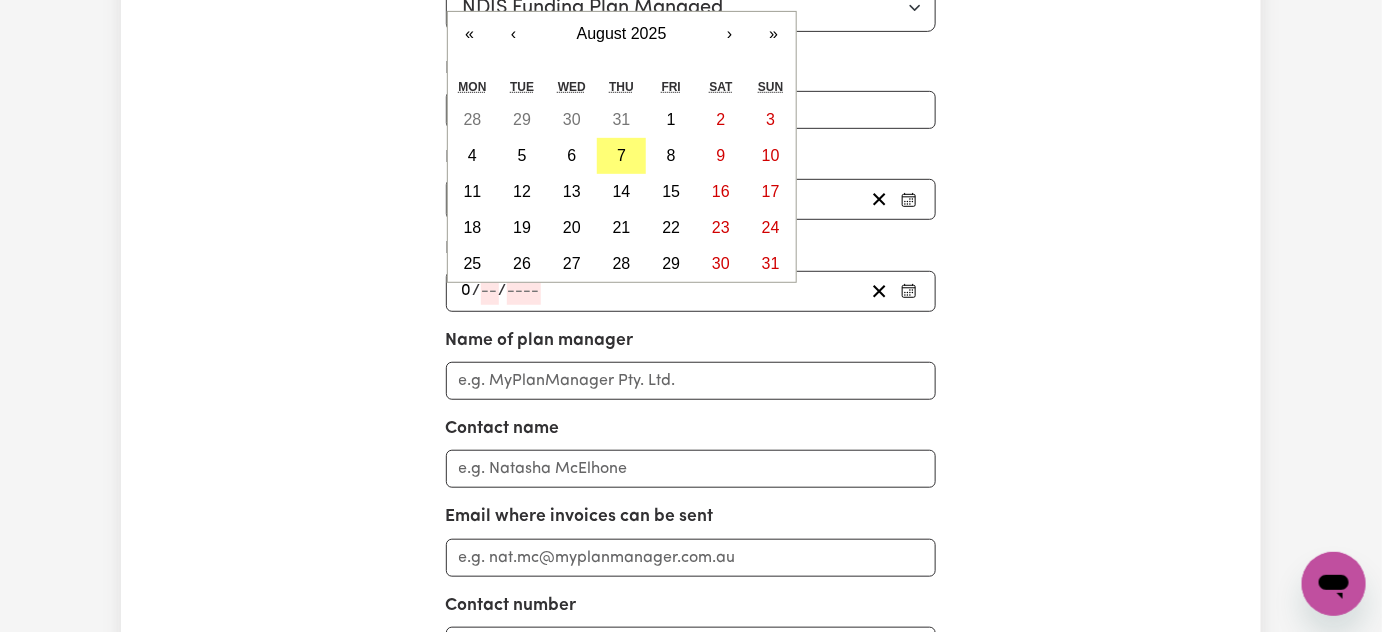 type on "02" 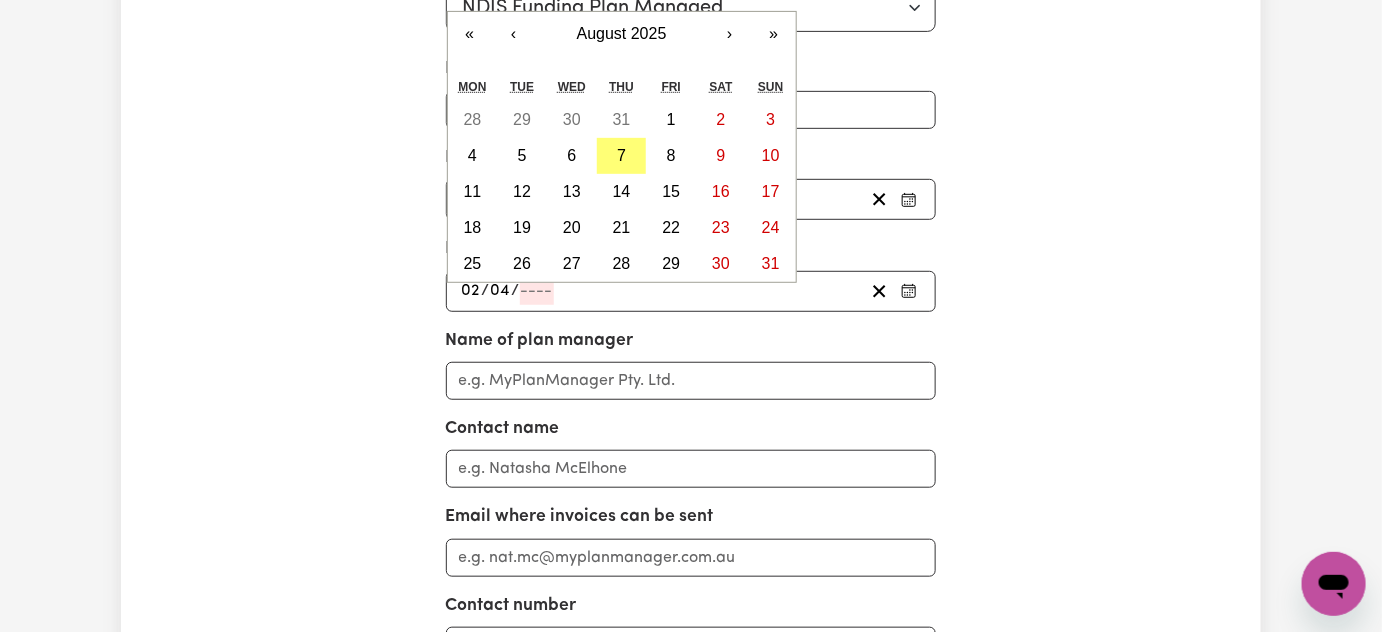 type on "04" 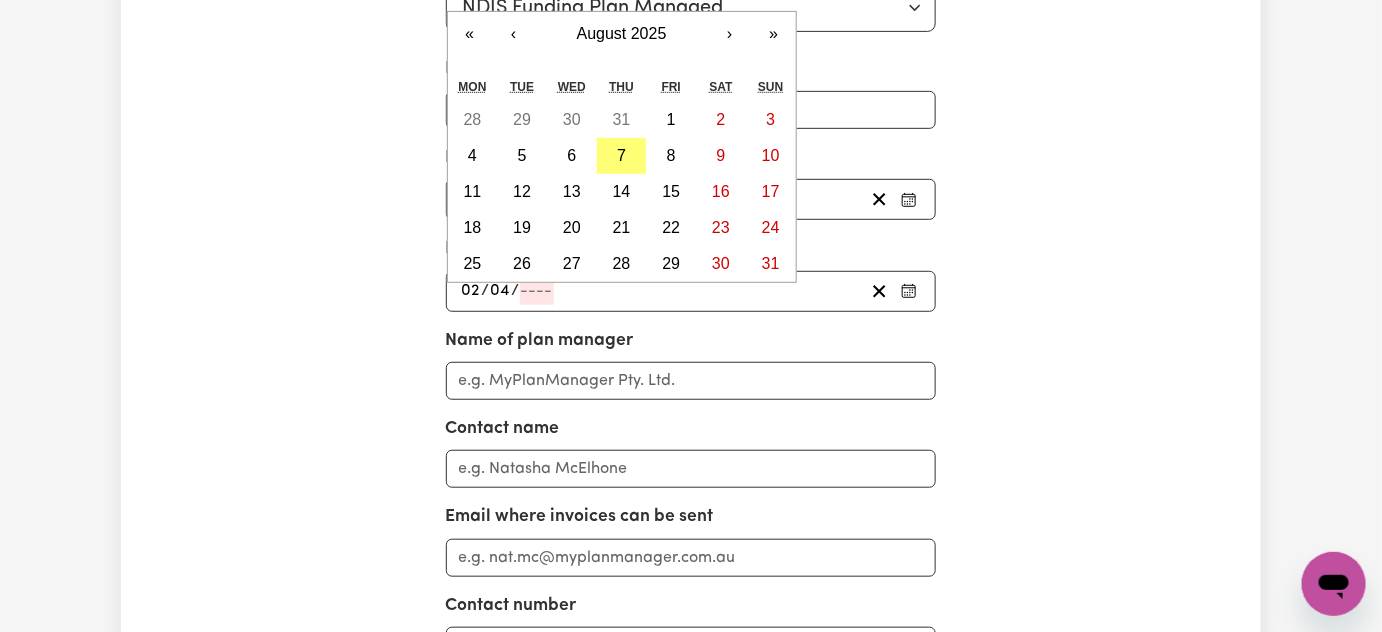 type on "[DATE]" 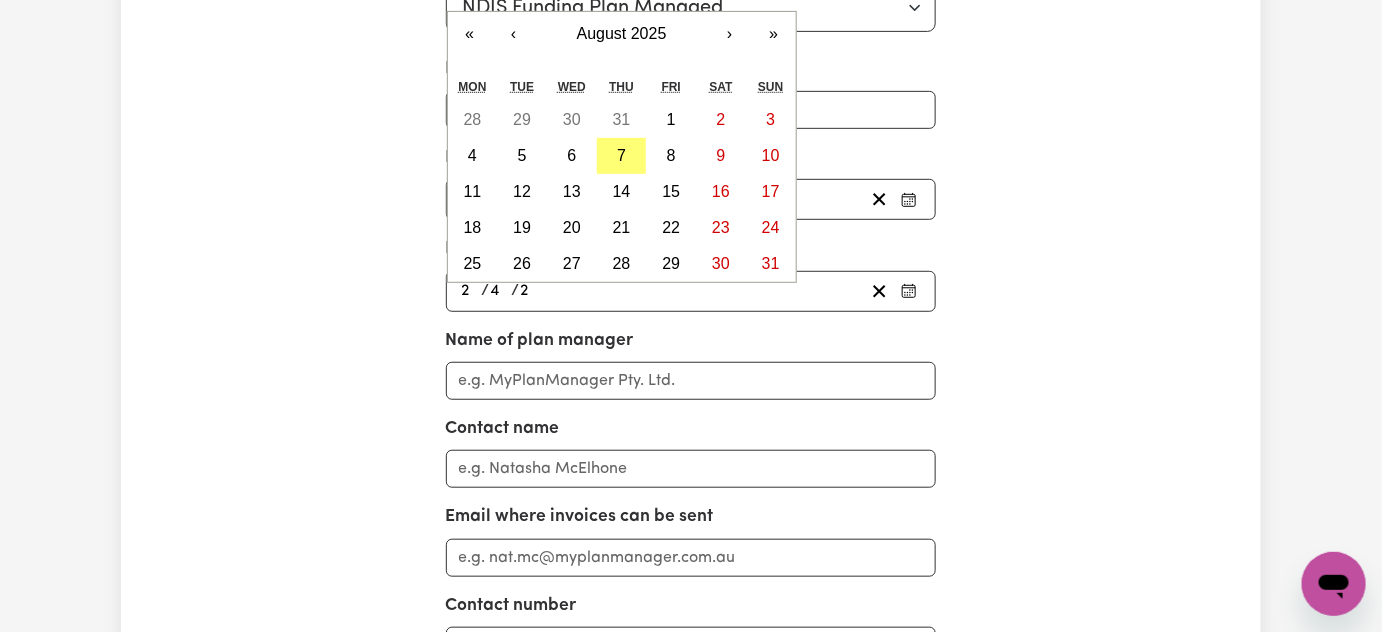 type on "[DATE]" 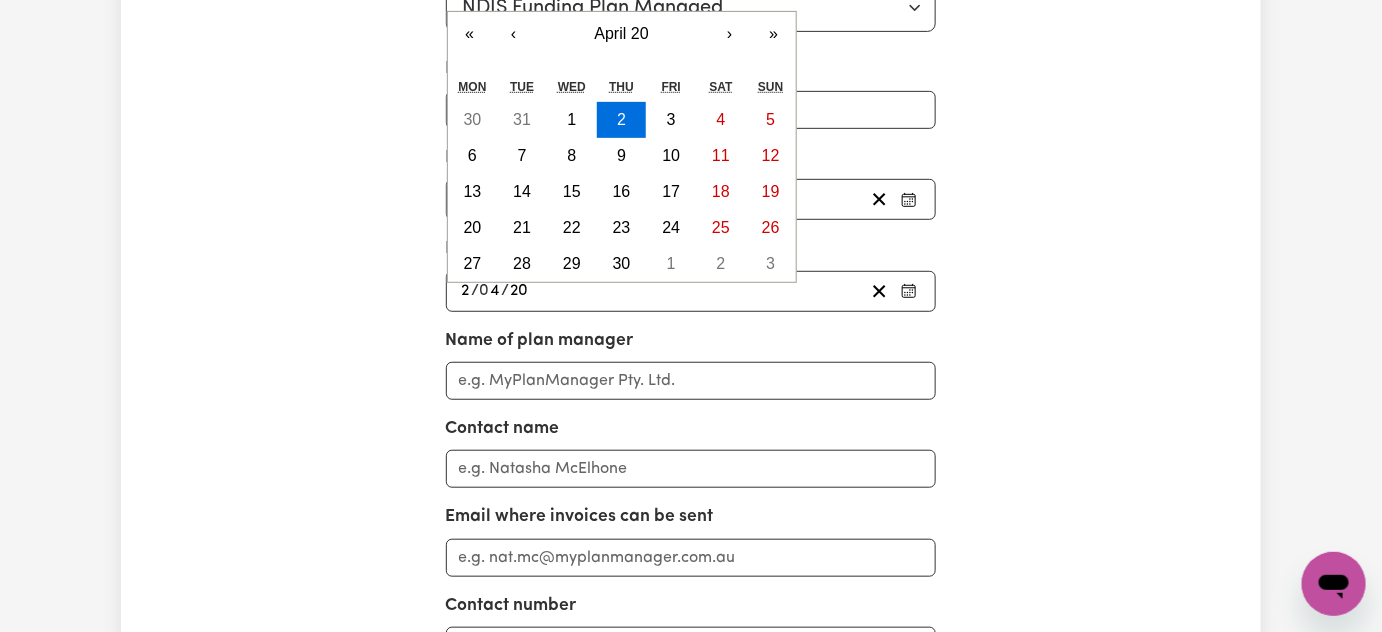 type on "[DATE]" 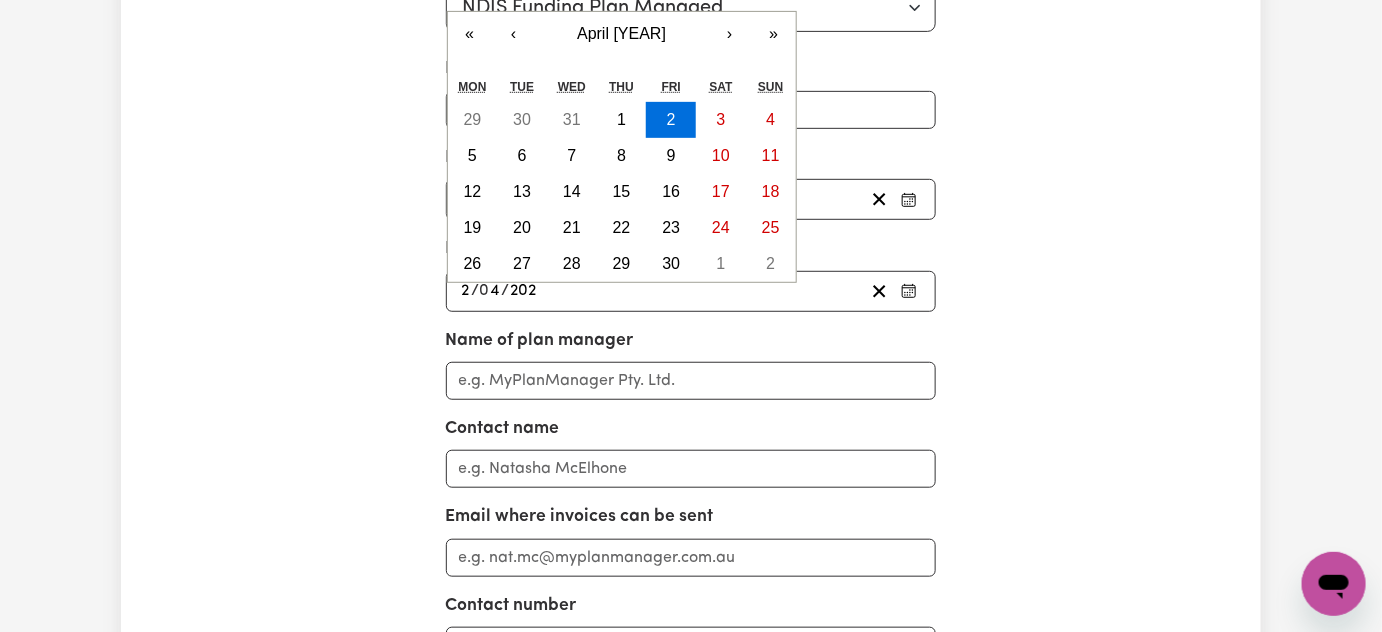 type on "[DATE]" 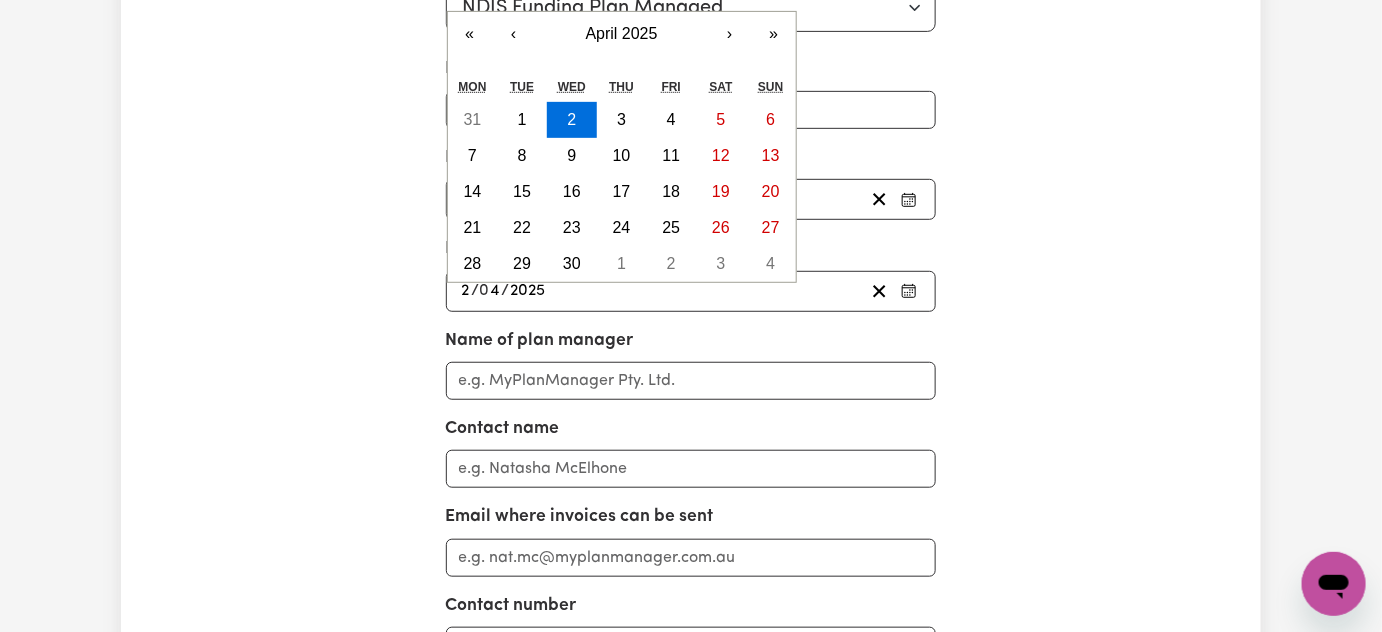 type on "2025" 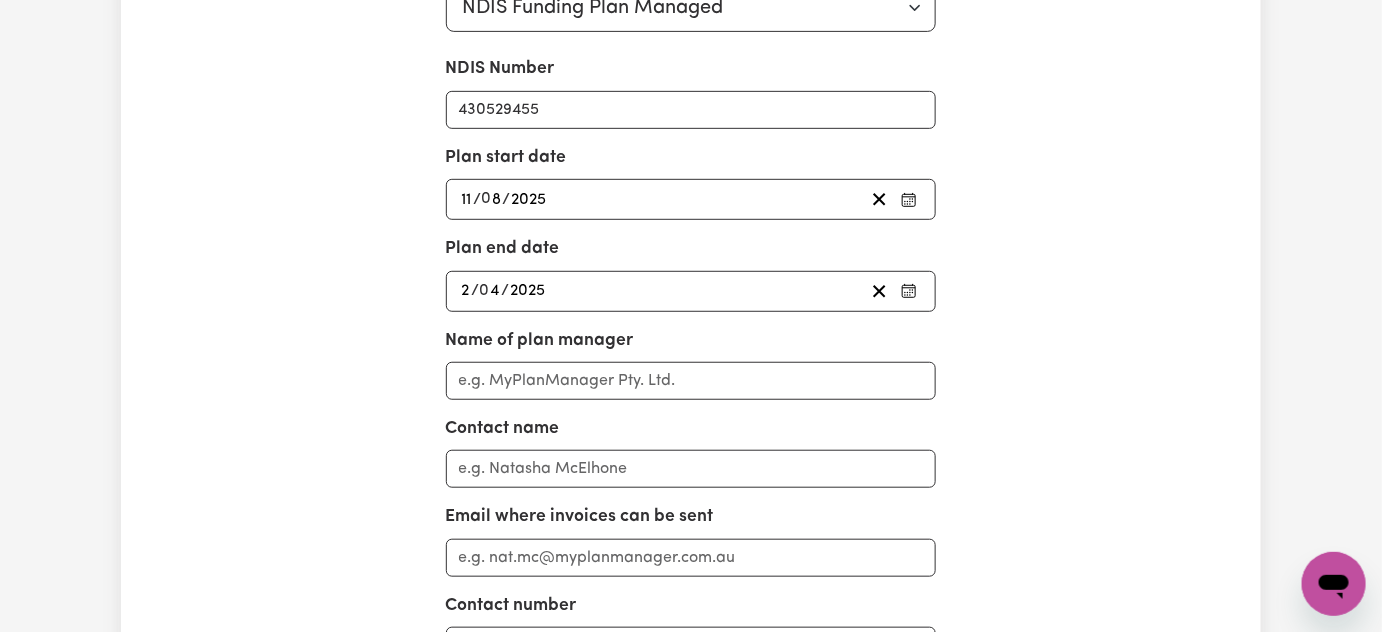 click on "NDIS Number [NDIS_NUMBER] Plan start date [DATE] [DATE] « ‹ August 2025 › » Mon Tue Wed Thu Fri Sat Sun 28 29 30 31 1 2 3 4 5 6 7 8 9 10 11 12 13 14 15 16 17 18 19 20 21 22 23 24 25 26 27 28 29 30 31 Plan end date [DATE] [DATE] « ‹ April 2025 › » Mon Tue Wed Thu Fri Sat Sun 31 1 2 3 4 5 6 7 8 9 10 11 12 13 14 15 16 17 18 19 20 21 22 23 24 25 26 27 28 29 30 1 2 3 4 Name of plan manager Contact name Email where invoices can be sent Contact number Submit Go to Dashboard Manage Account" at bounding box center (691, 408) 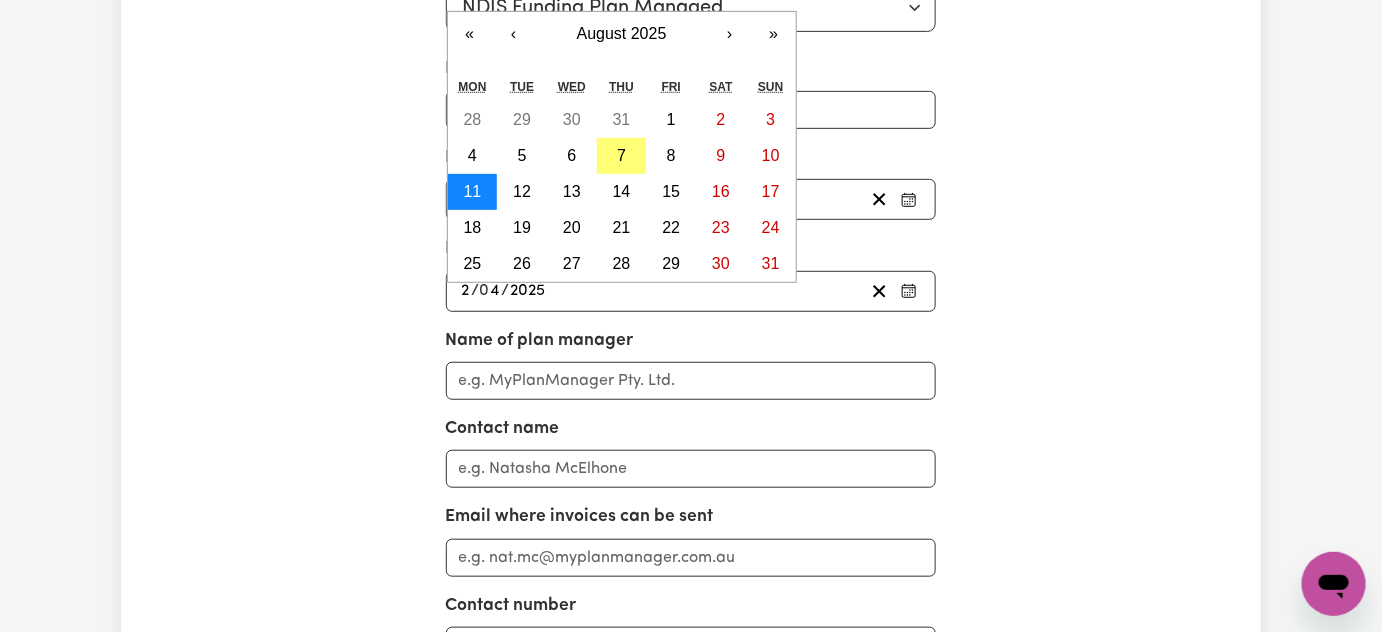 drag, startPoint x: 472, startPoint y: 197, endPoint x: 454, endPoint y: 196, distance: 18.027756 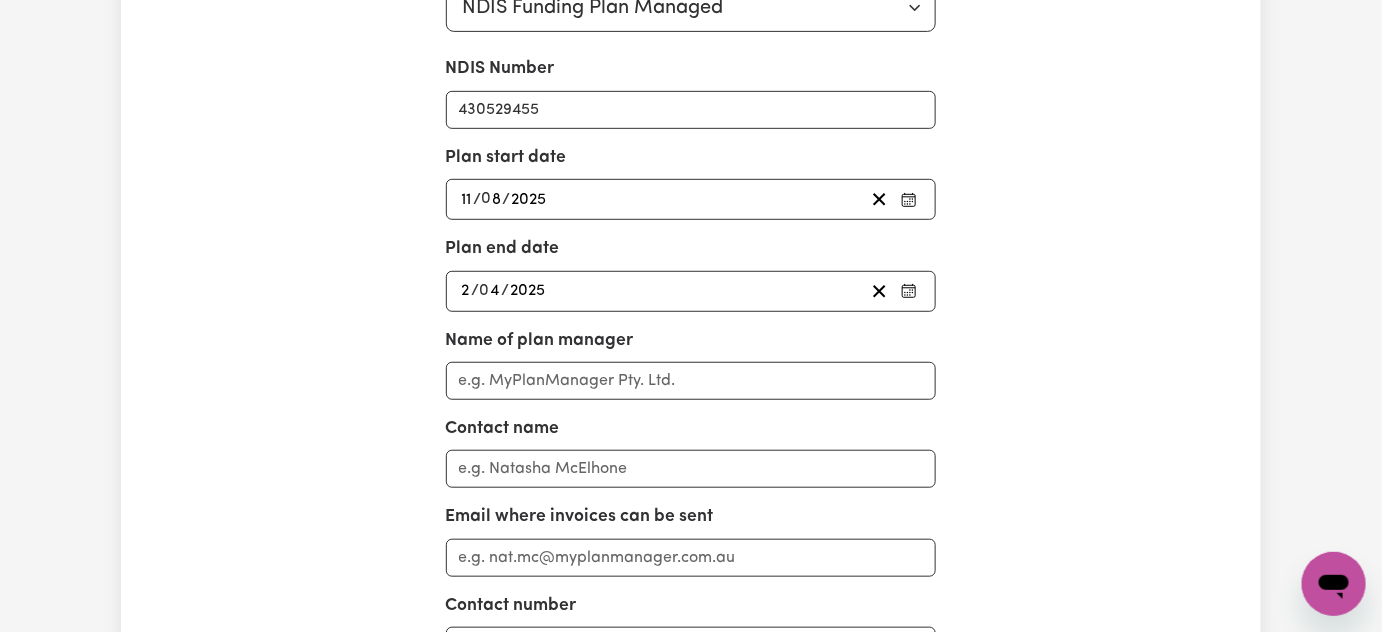 click on "/" 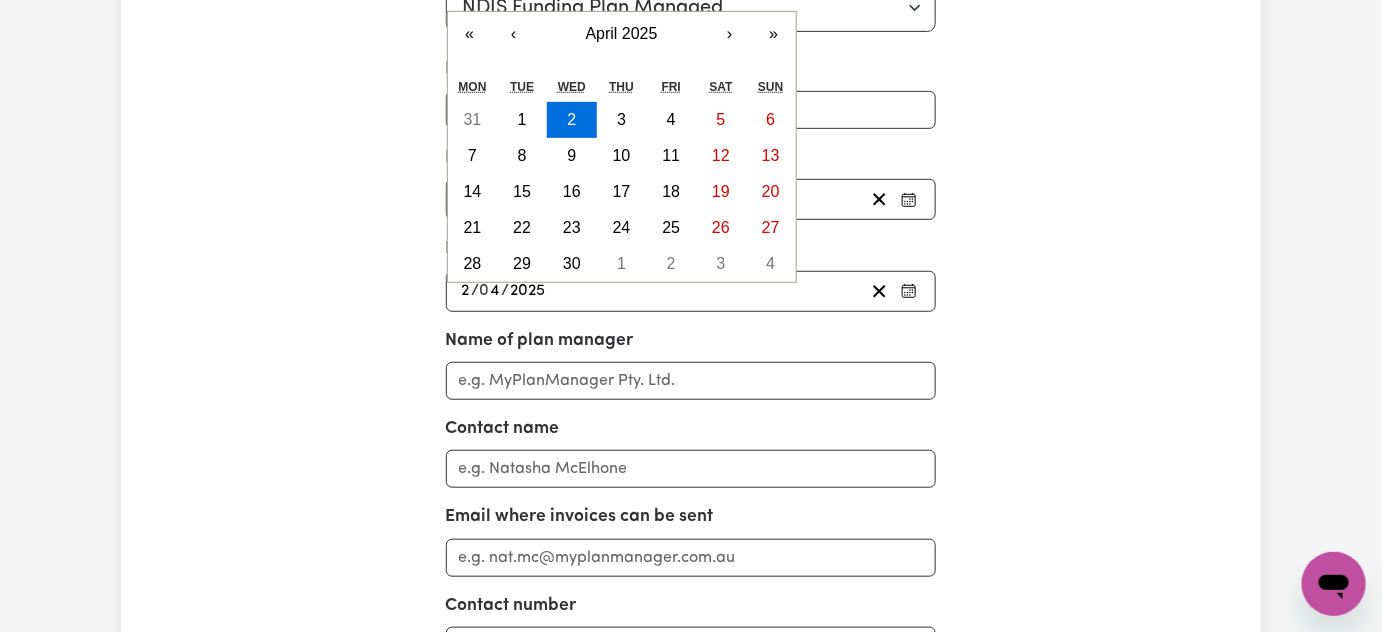 type on "0" 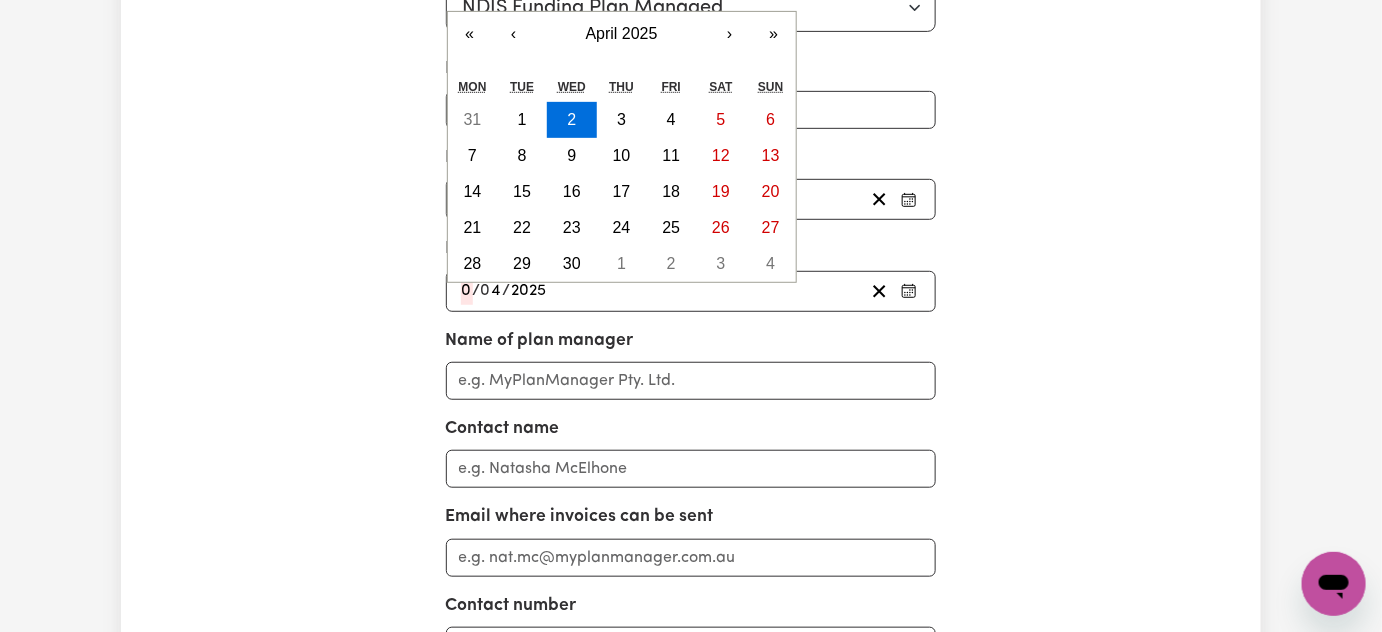 type on "[DATE]" 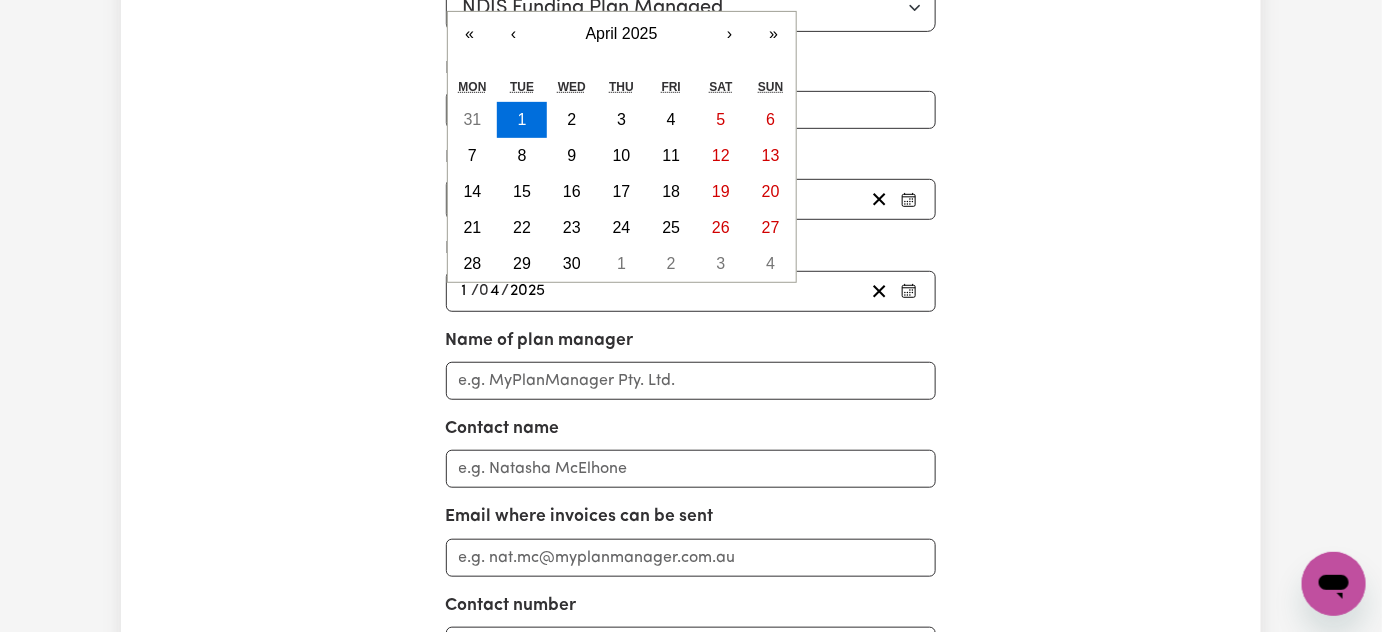type on "1" 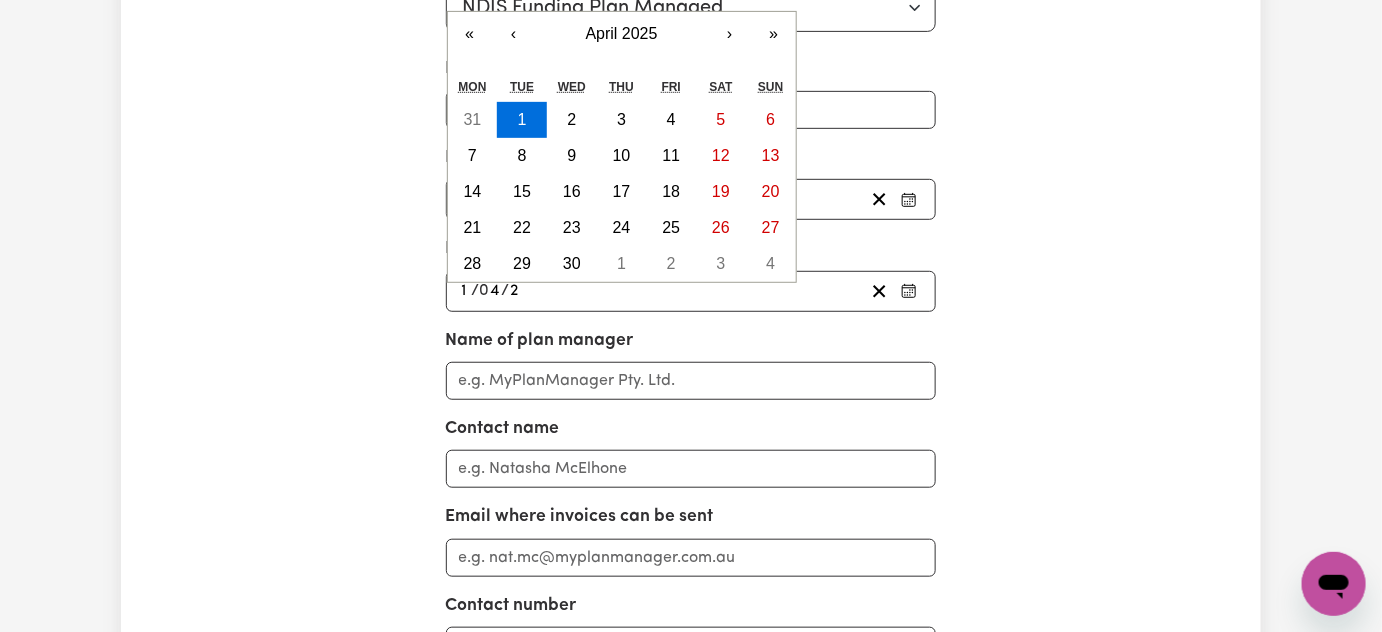 type on "[DATE]" 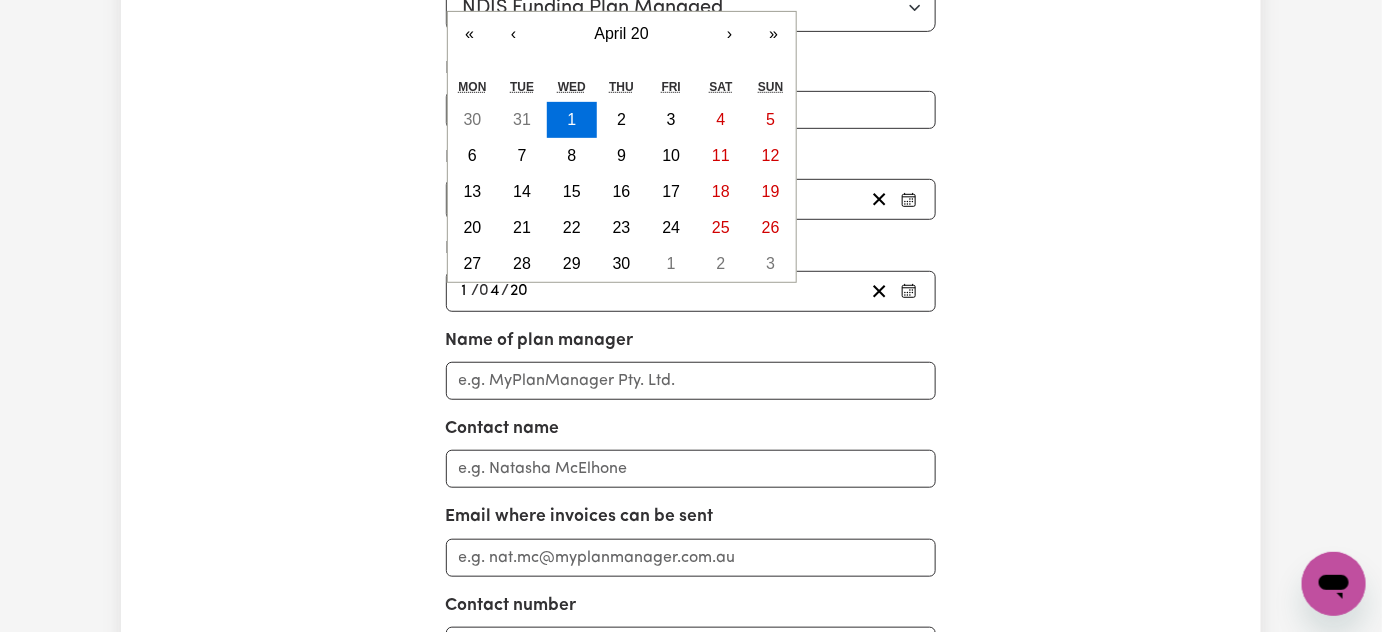 type on "[DATE]" 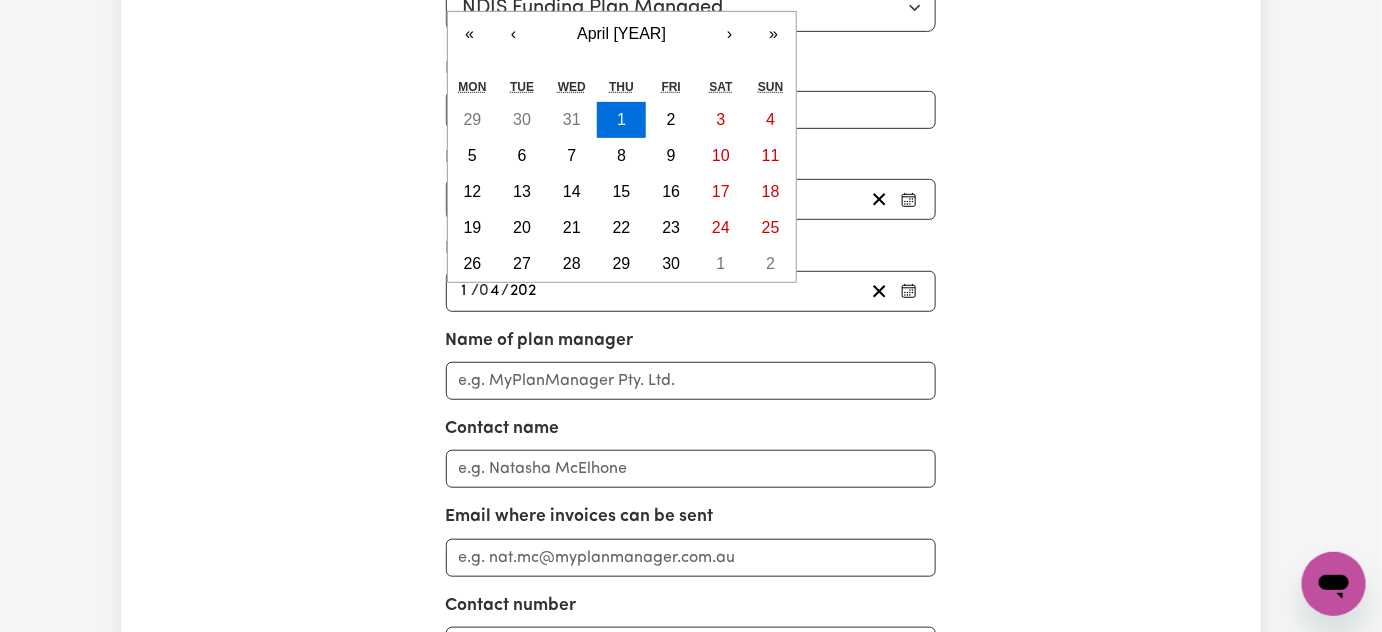type on "[DATE]" 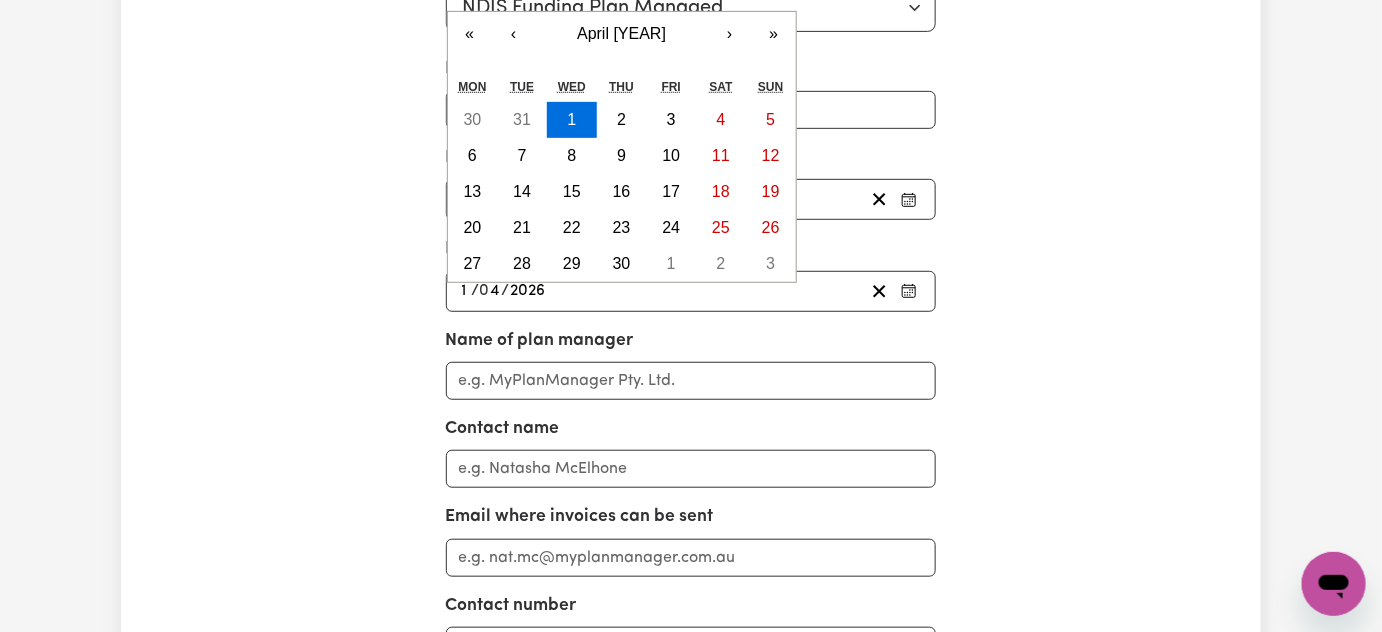 type on "2026" 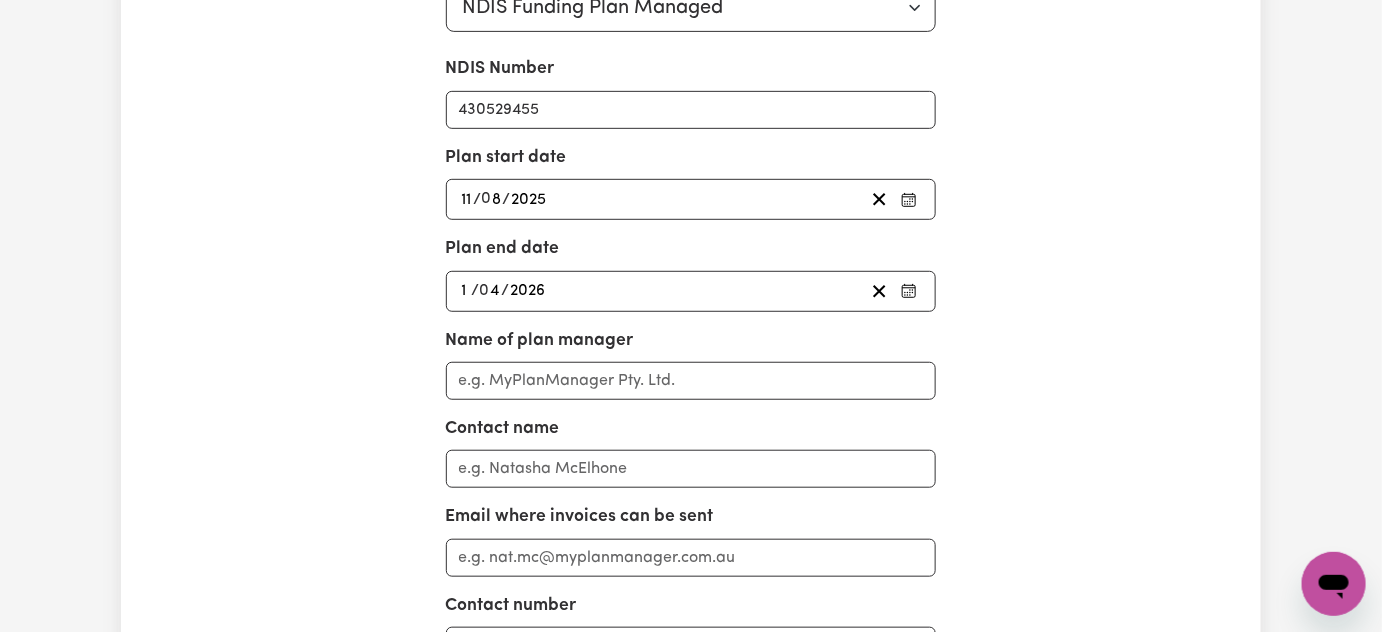 click on "[DATE] [DATE] « ‹ August 2025 › » Mon Tue Wed Thu Fri Sat Sun 28 29 30 31 1 2 3 4 5 6 7 8 9 10 11 12 13 14 15 16 17 18 19 20 21 22 23 24 25 26 27 28 29 30 31" at bounding box center (691, 199) 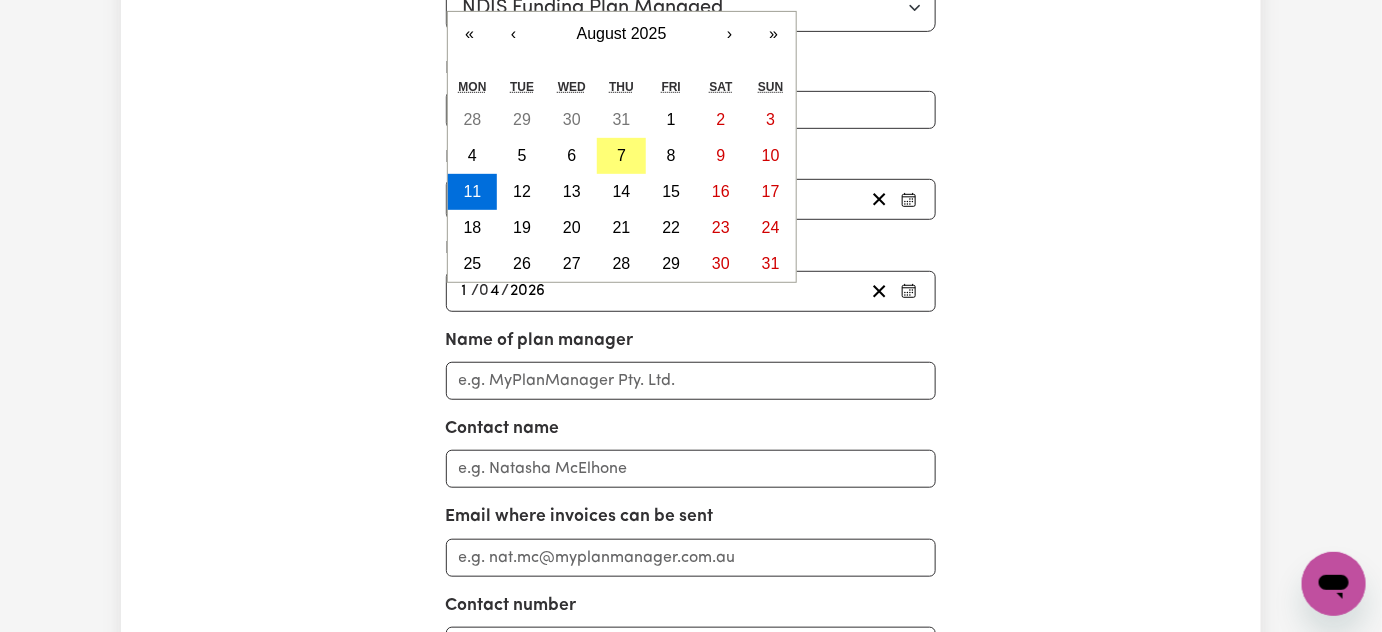 click on "NDIS Number [NDIS_NUMBER] Plan start date [DATE] [DATE] « ‹ August 2025 › » Mon Tue Wed Thu Fri Sat Sun 28 29 30 31 1 2 3 4 5 6 7 8 9 10 11 12 13 14 15 16 17 18 19 20 21 22 23 24 25 26 27 28 29 30 31 Plan end date [DATE] [DATE] « ‹ April 2026 › » Mon Tue Wed Thu Fri Sat Sun 30 31 1 2 3 4 5 6 7 8 9 10 11 12 13 14 15 16 17 18 19 20 21 22 23 24 25 26 27 28 29 30 1 2 3 Name of plan manager Contact name Email where invoices can be sent Contact number Submit Go to Dashboard Manage Account" at bounding box center [691, 408] 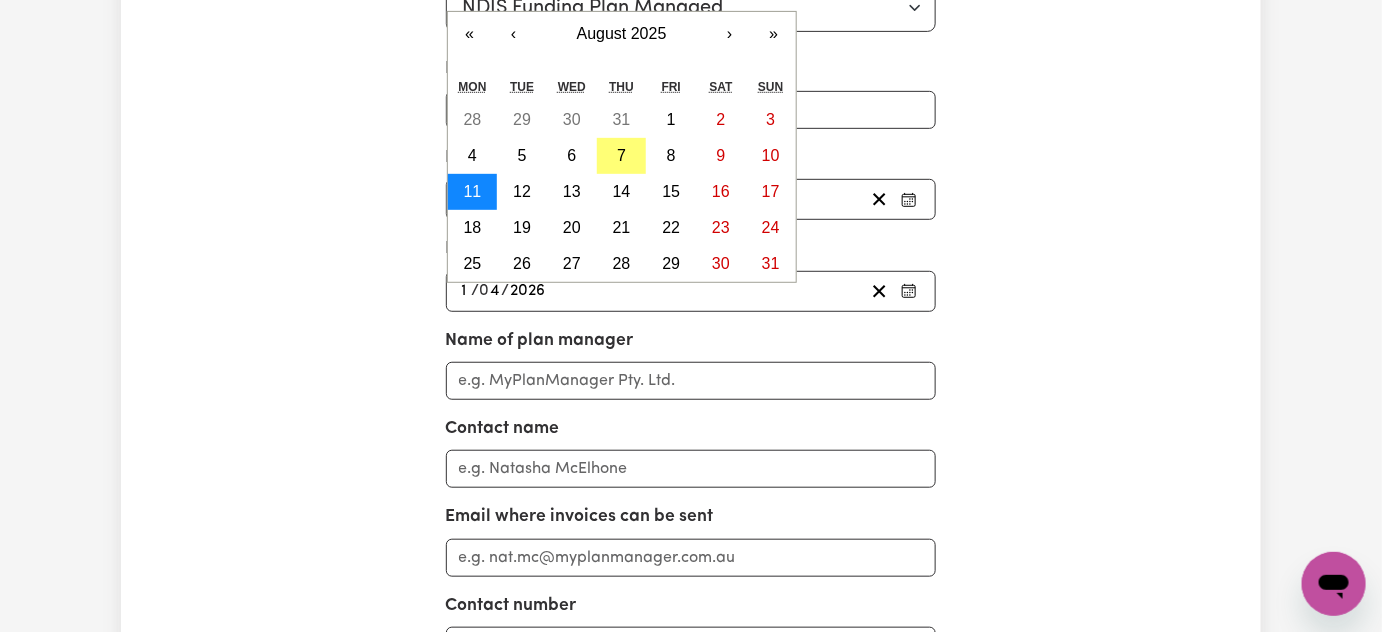 drag, startPoint x: 472, startPoint y: 196, endPoint x: 450, endPoint y: 196, distance: 22 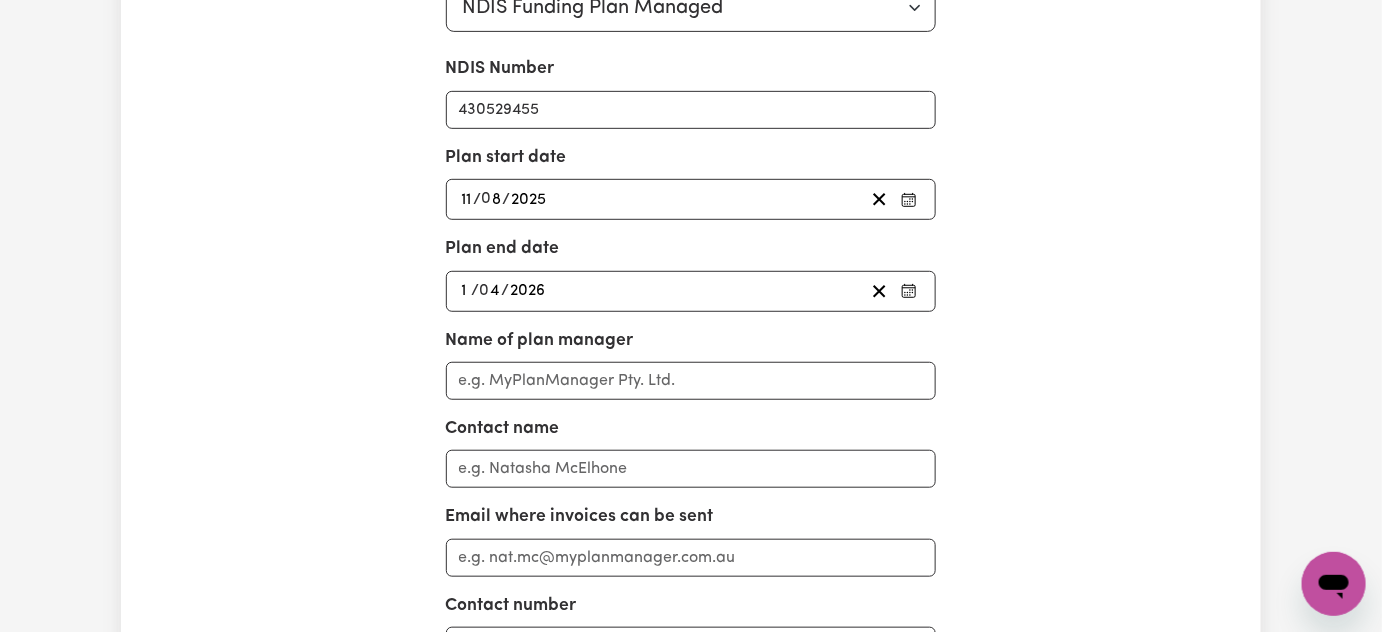 click on "NDIS Number [NDIS_NUMBER] Plan start date [DATE] [DATE] « ‹ August 2025 › » Mon Tue Wed Thu Fri Sat Sun 28 29 30 31 1 2 3 4 5 6 7 8 9 10 11 12 13 14 15 16 17 18 19 20 21 22 23 24 25 26 27 28 29 30 31 Plan end date [DATE] [DATE] « ‹ April 2026 › » Mon Tue Wed Thu Fri Sat Sun 30 31 1 2 3 4 5 6 7 8 9 10 11 12 13 14 15 16 17 18 19 20 21 22 23 24 25 26 27 28 29 30 1 2 3 Name of plan manager Contact name Email where invoices can be sent Contact number Submit Go to Dashboard Manage Account" at bounding box center [691, 408] 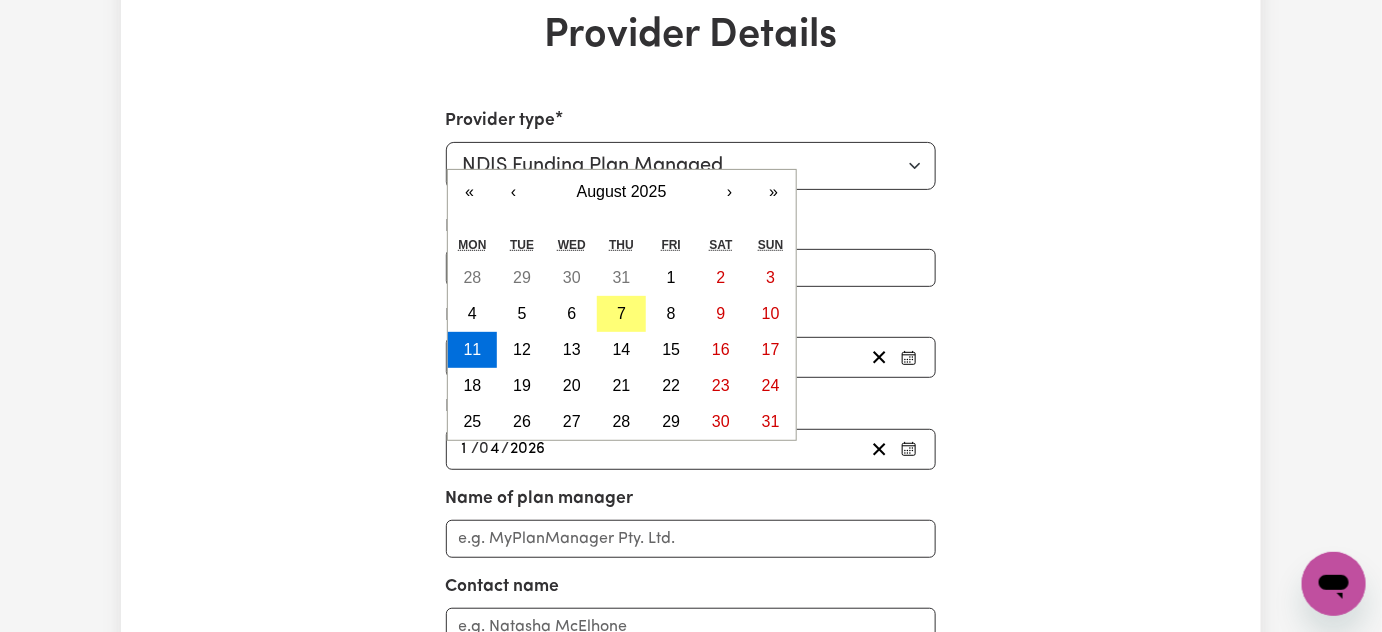 scroll, scrollTop: 0, scrollLeft: 0, axis: both 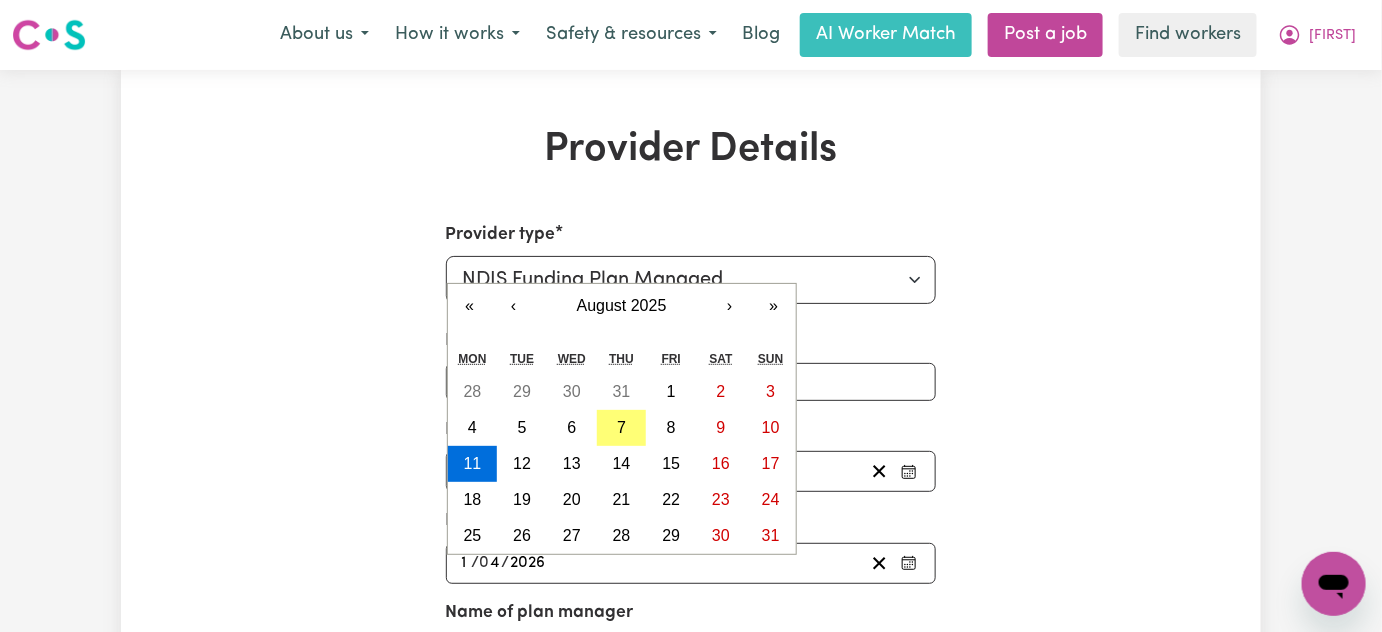 click on "NDIS Number [NDIS_NUMBER] Plan start date [DATE] [DATE] « ‹ August 2025 › » Mon Tue Wed Thu Fri Sat Sun 28 29 30 31 1 2 3 4 5 6 7 8 9 10 11 12 13 14 15 16 17 18 19 20 21 22 23 24 25 26 27 28 29 30 31 Plan end date [DATE] [DATE] « ‹ April 2026 › » Mon Tue Wed Thu Fri Sat Sun 30 31 1 2 3 4 5 6 7 8 9 10 11 12 13 14 15 16 17 18 19 20 21 22 23 24 25 26 27 28 29 30 1 2 3 Name of plan manager Contact name Email where invoices can be sent Contact number Submit Go to Dashboard Manage Account" at bounding box center (691, 680) 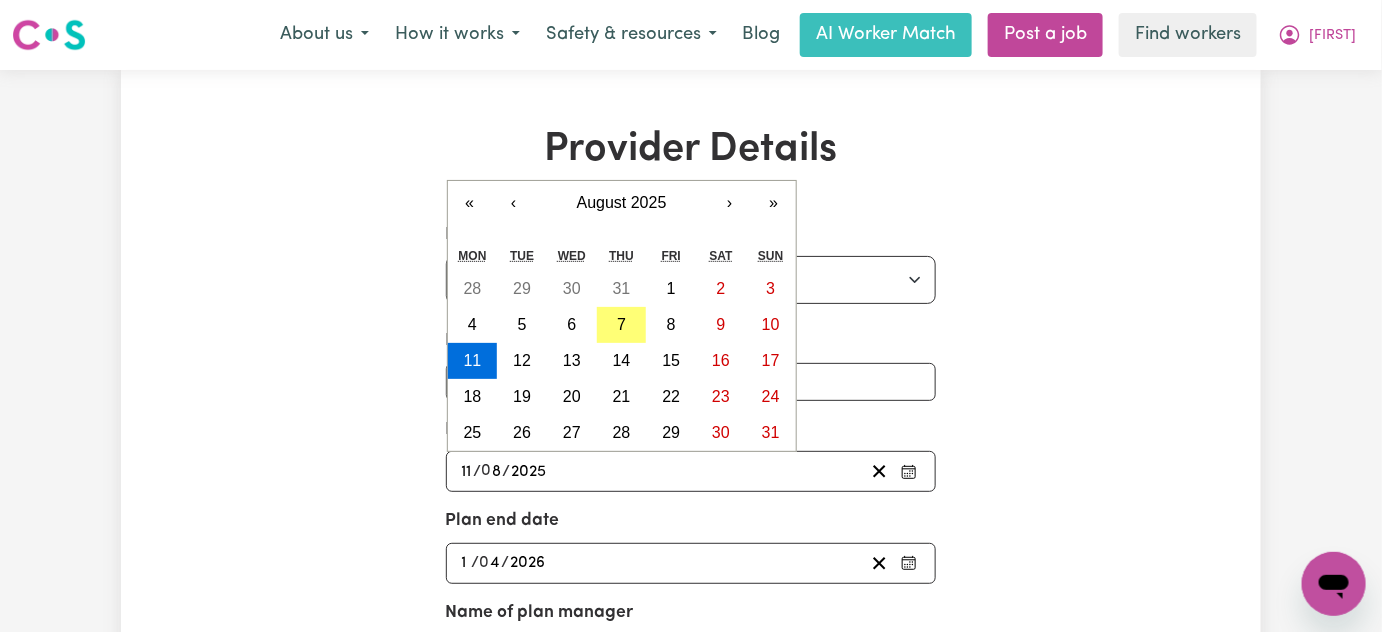 click on "11" 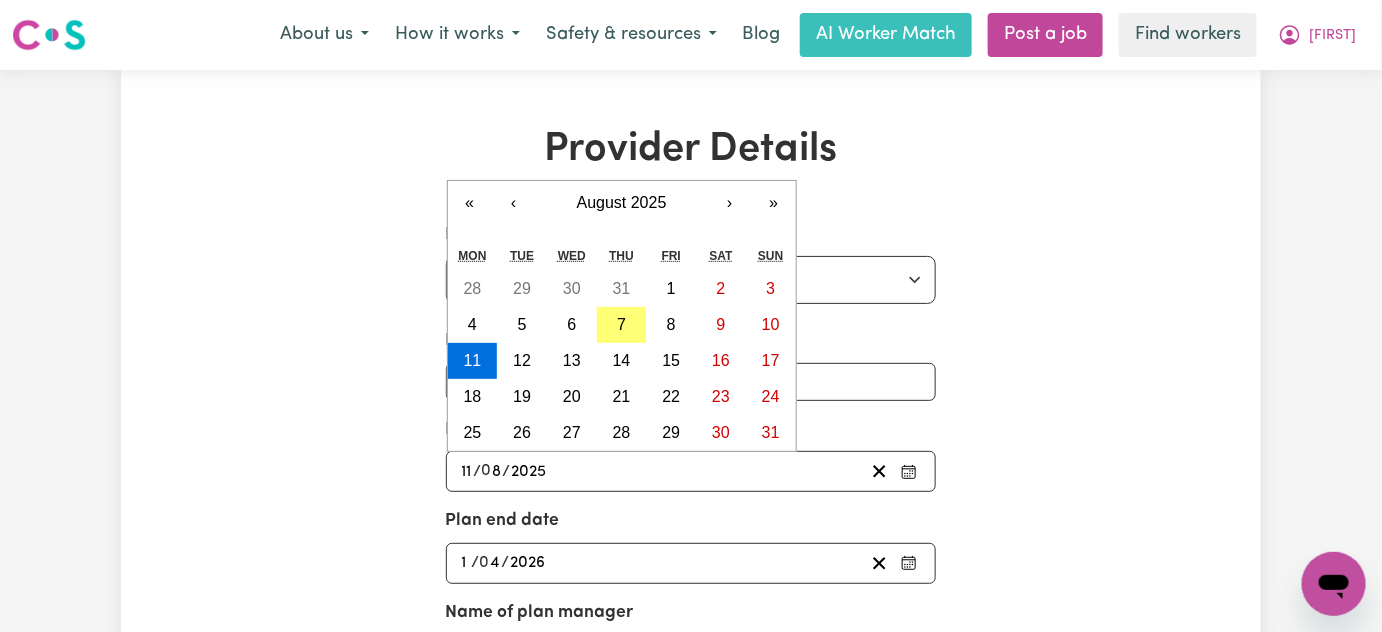 type on "0" 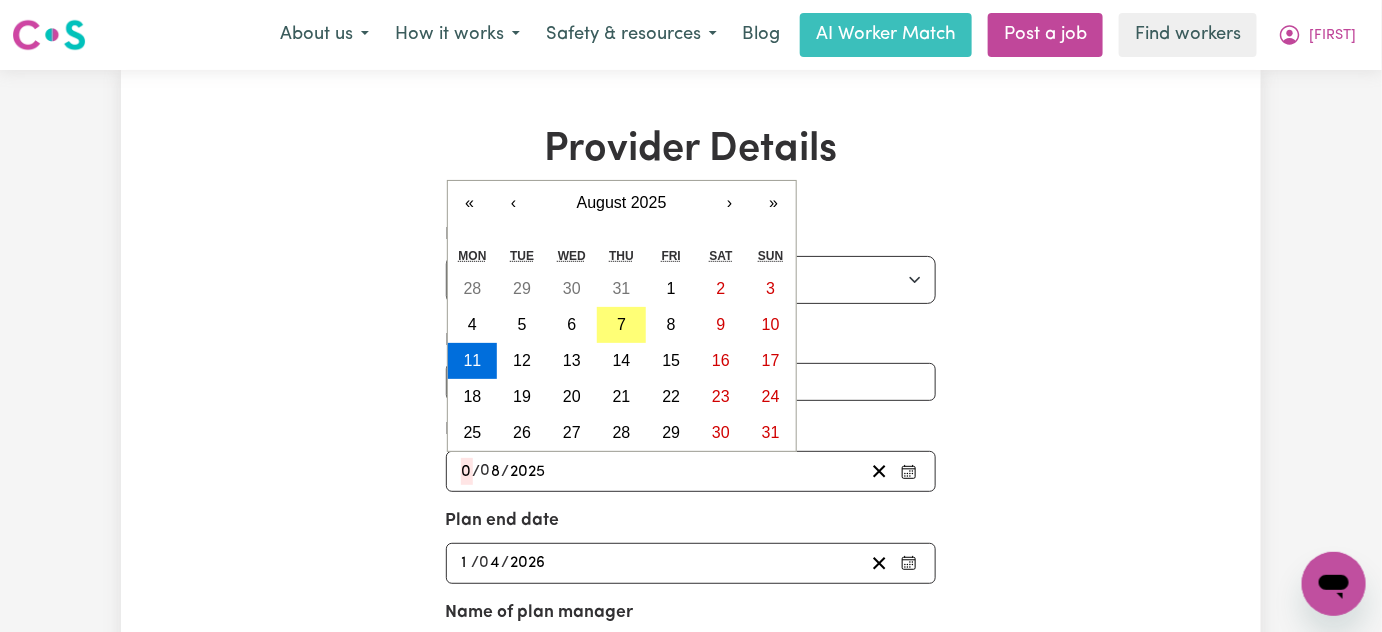 type on "2025-08-02" 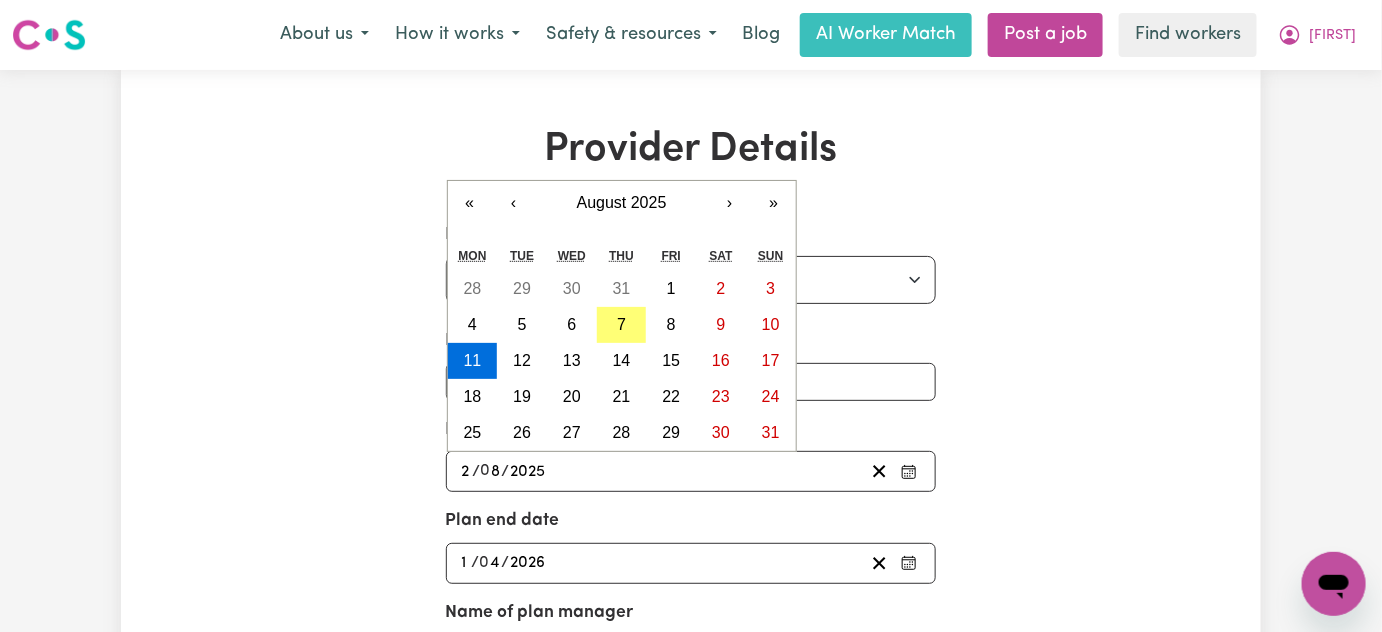 type on "[DATE]" 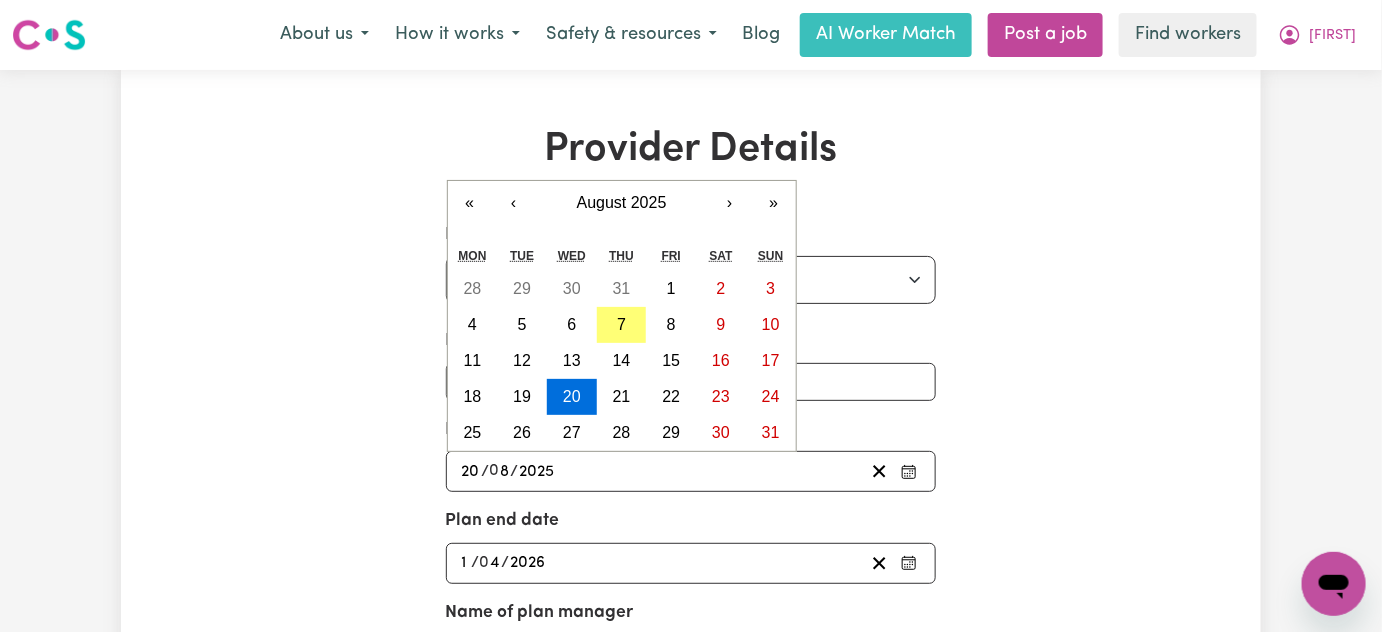 type on "20" 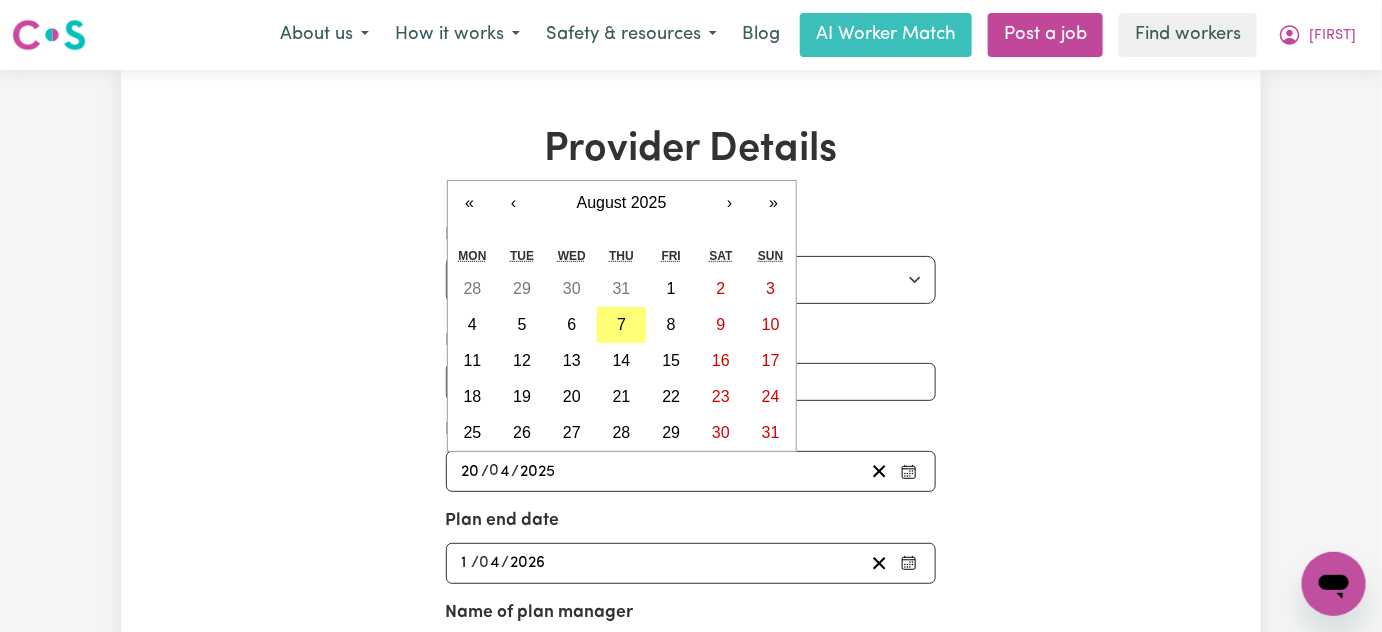 type on "4" 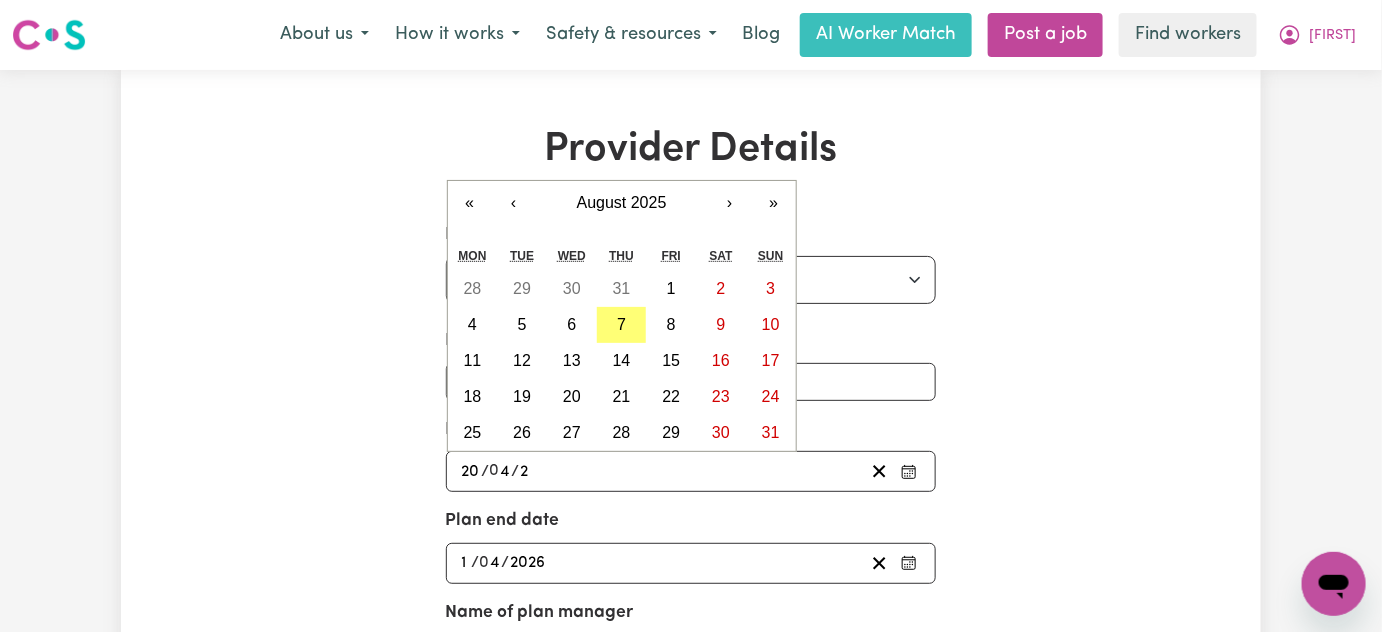 type on "[DATE]" 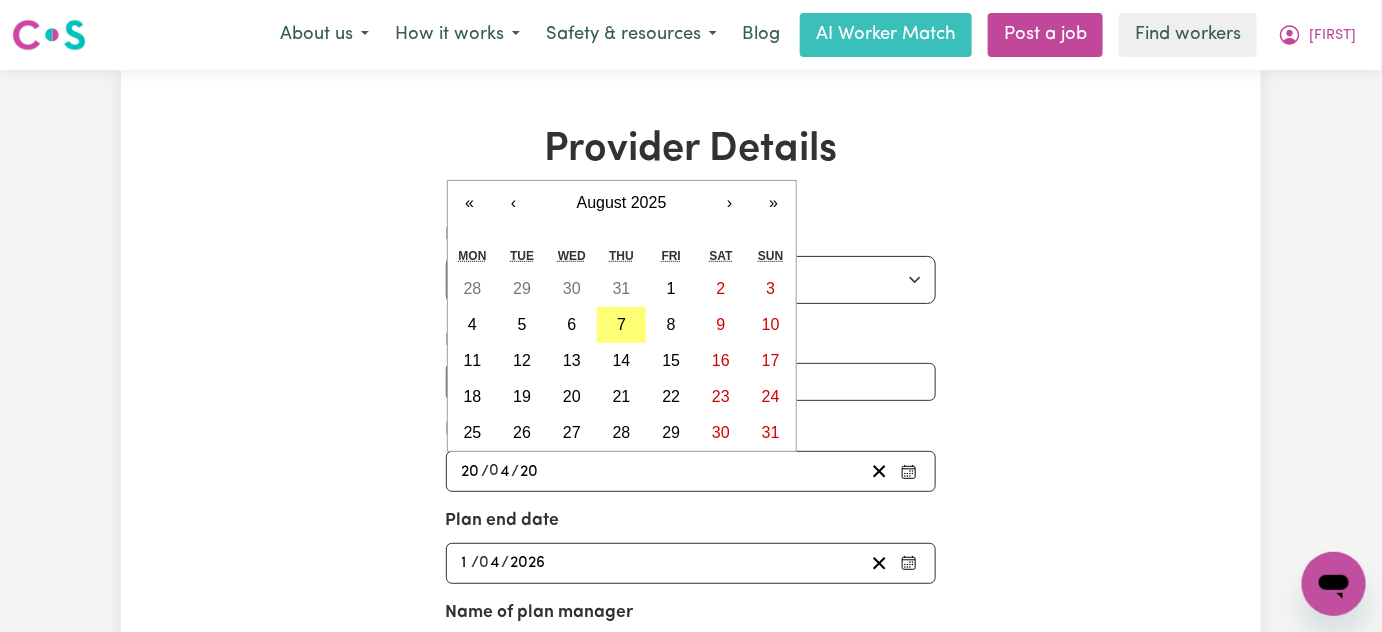 type on "[DATE]" 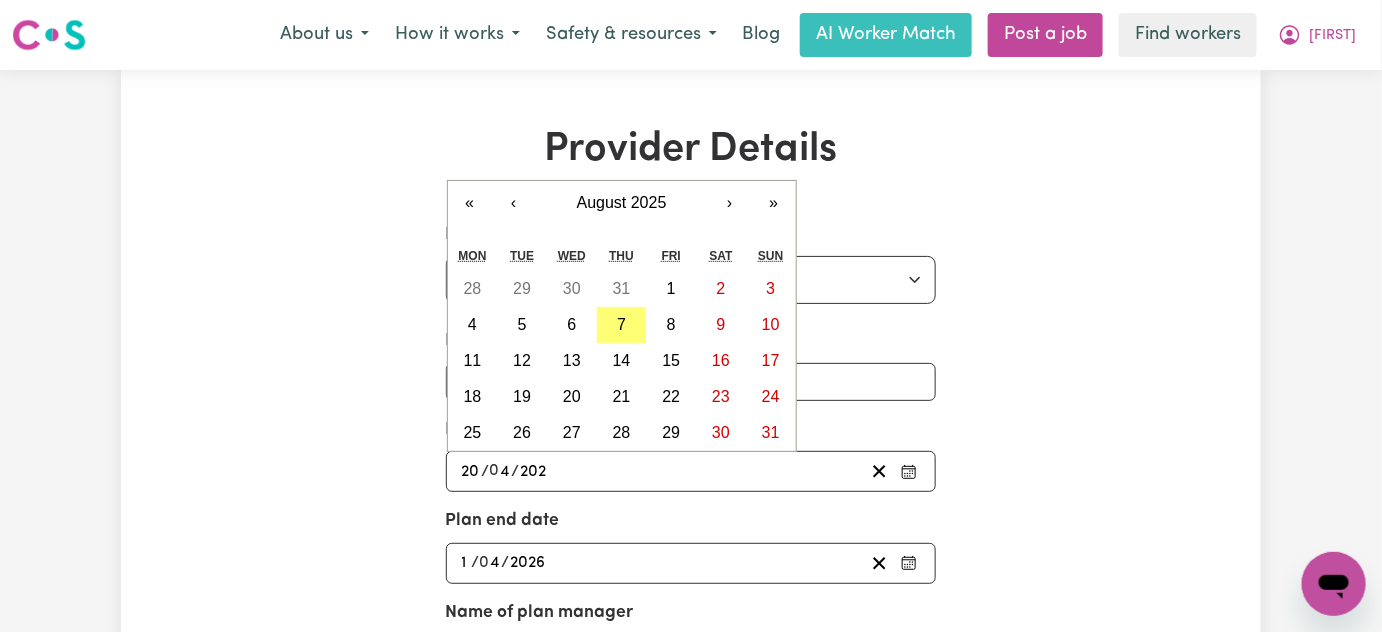 type on "[DATE]" 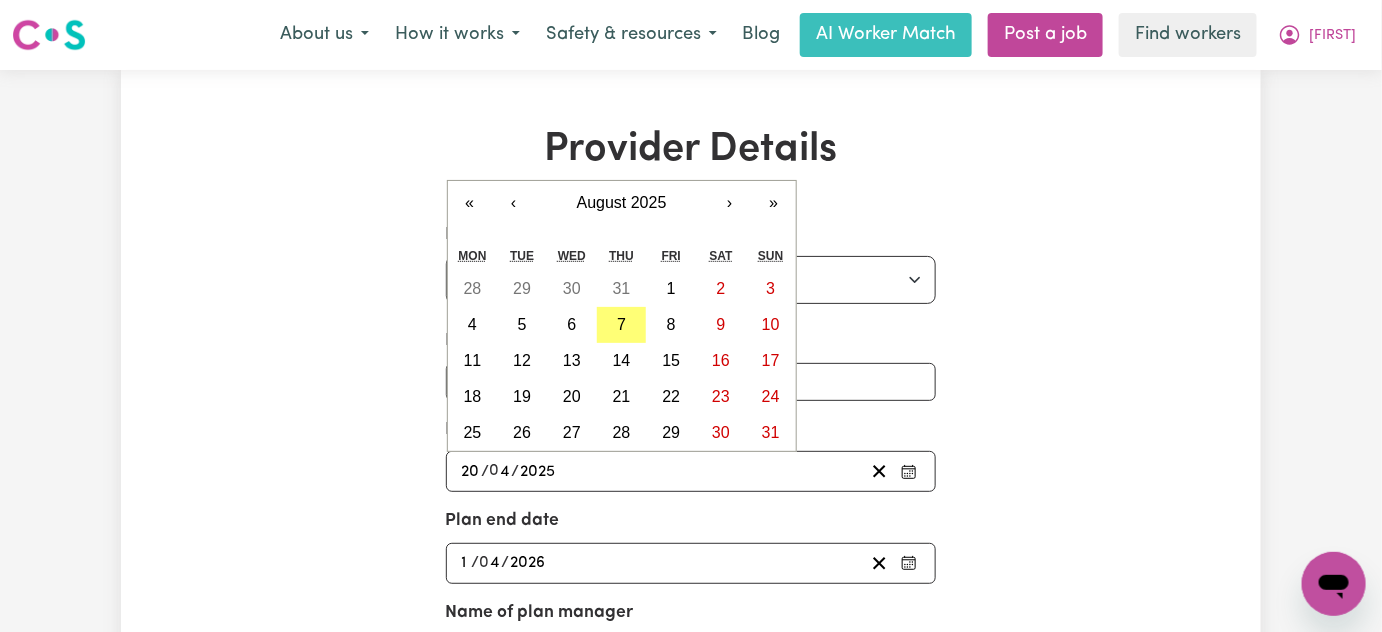 click on "NDIS Number [NDIS_NUMBER] Plan start date [DATE] [DATE] « ‹ August 2025 › » Mon Tue Wed Thu Fri Sat Sun 28 29 30 31 1 2 3 4 5 6 7 8 9 10 11 12 13 14 15 16 17 18 19 20 21 22 23 24 25 26 27 28 29 30 31 Plan end date [DATE] [DATE] « ‹ April 2026 › » Mon Tue Wed Thu Fri Sat Sun 30 31 1 2 3 4 5 6 7 8 9 10 11 12 13 14 15 16 17 18 19 20 21 22 23 24 25 26 27 28 29 30 1 2 3 Name of plan manager Contact name Email where invoices can be sent Contact number Submit Go to Dashboard Manage Account" at bounding box center [691, 680] 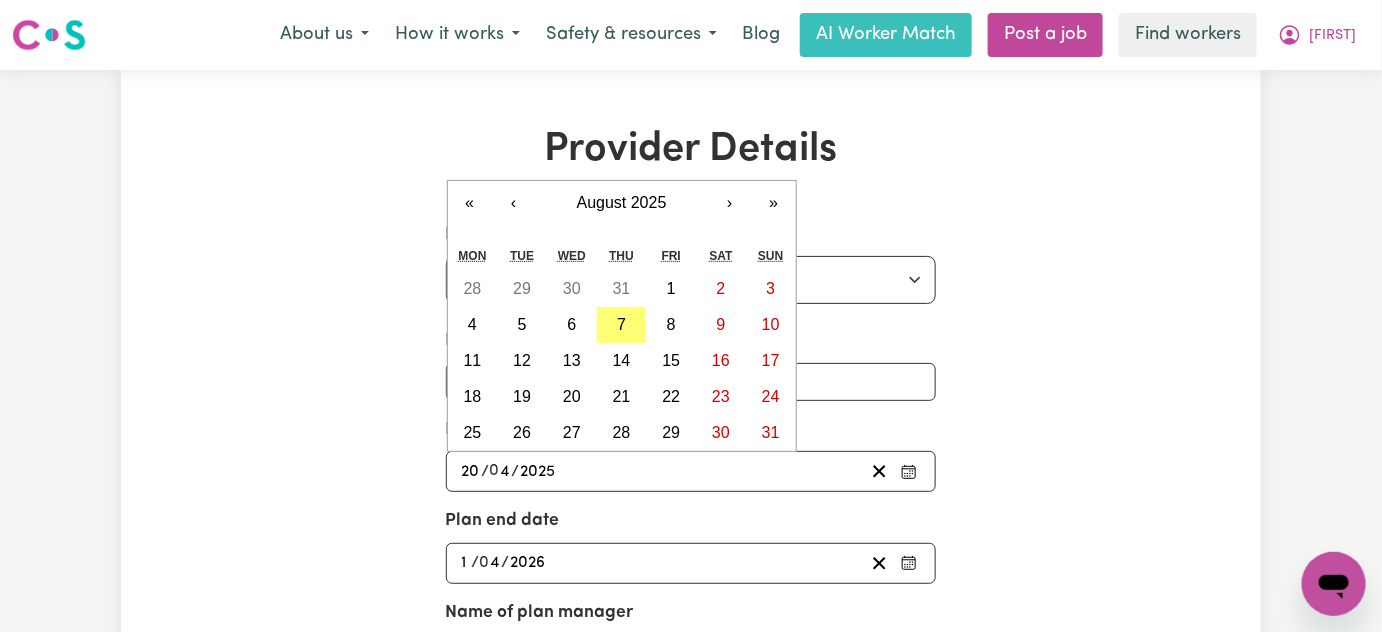 click on "20" 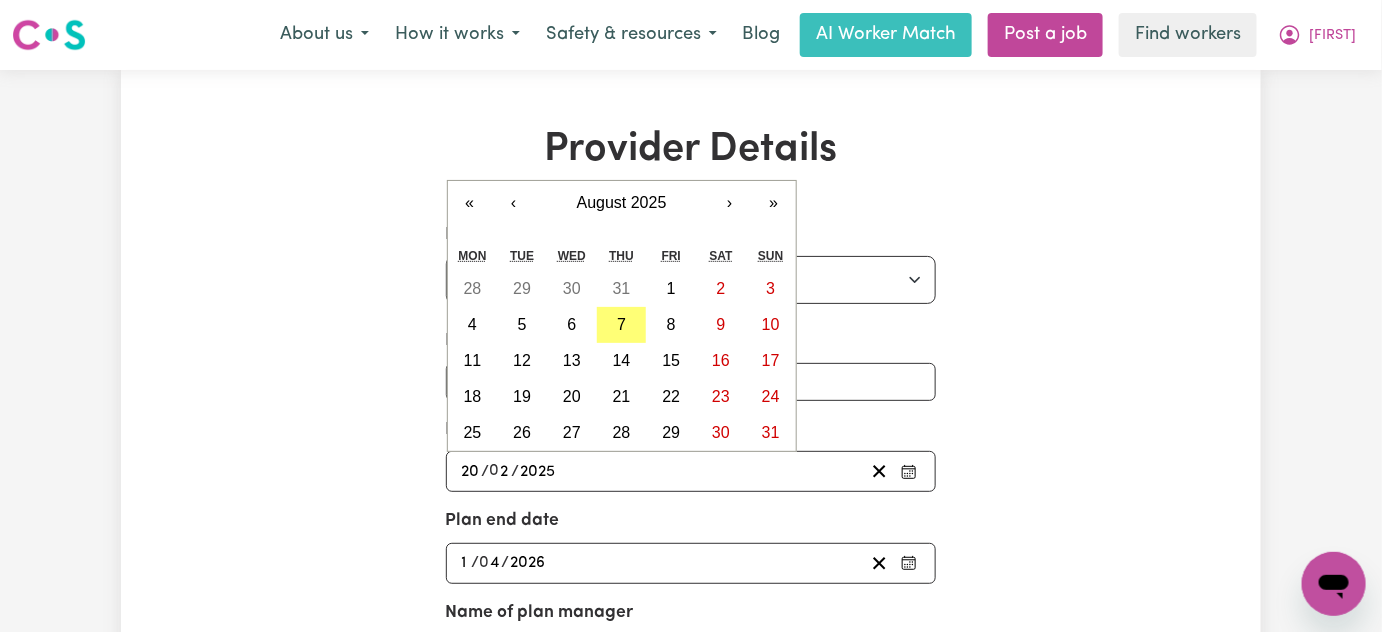 type on "2" 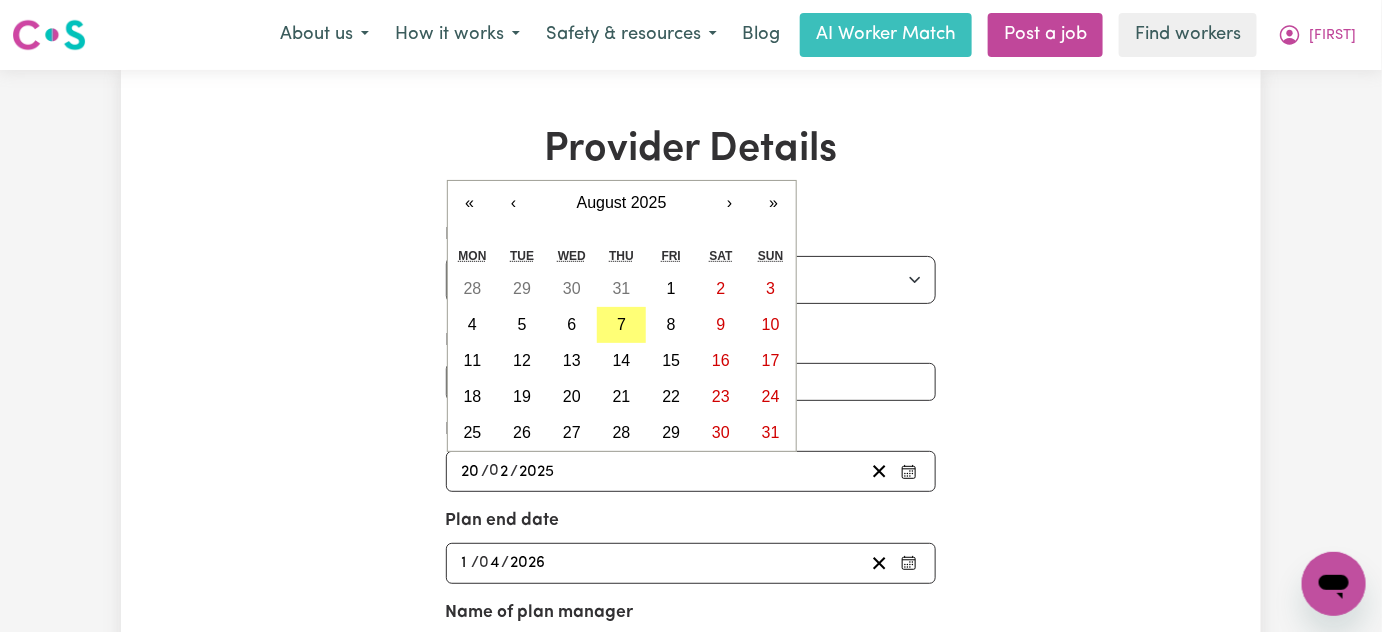 click on "20" 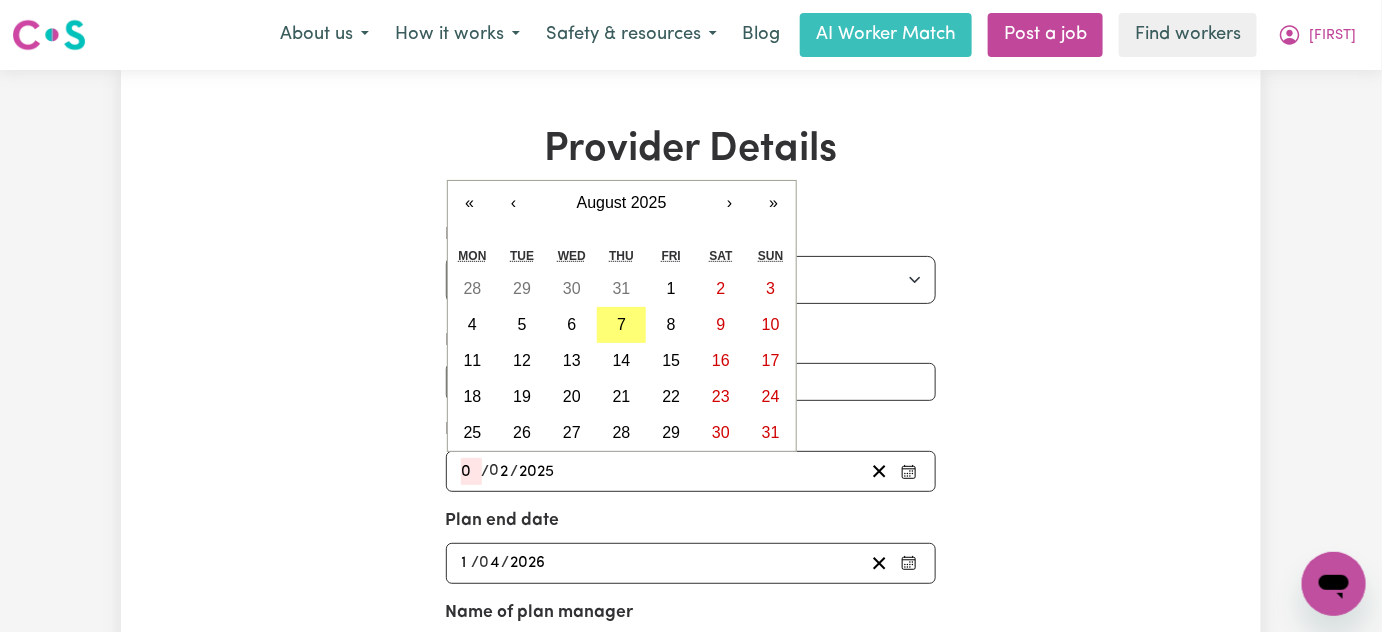 type on "[DATE]" 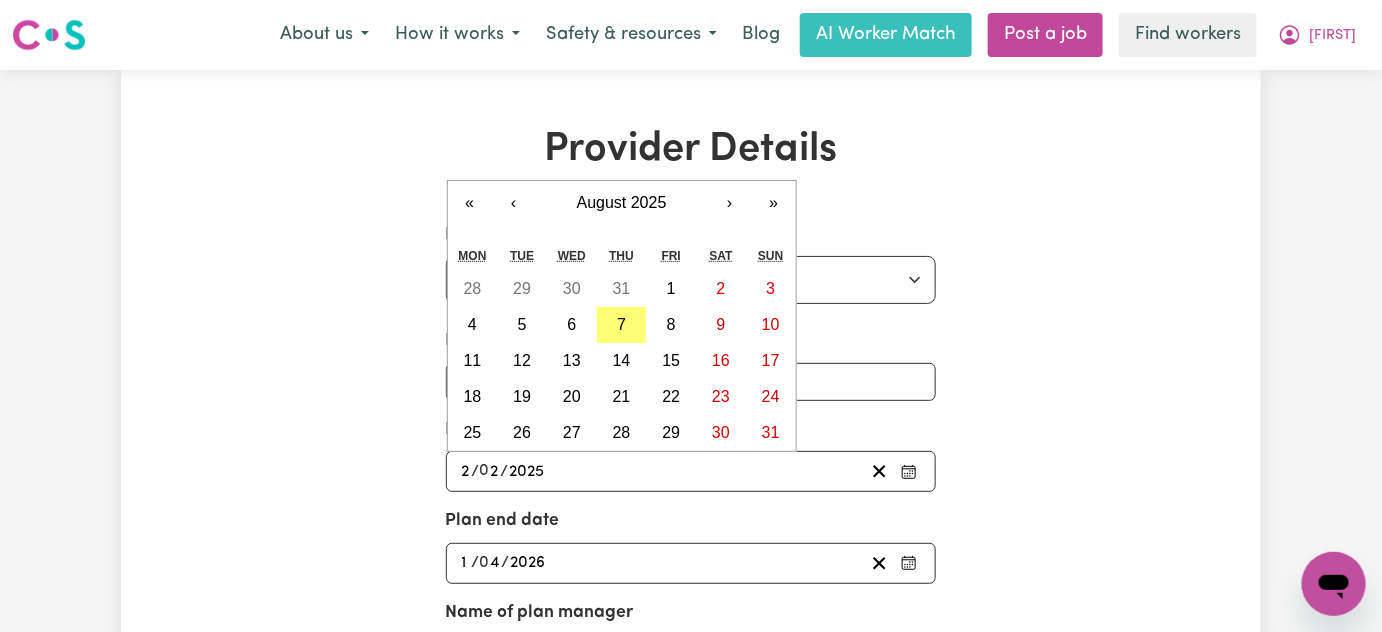 type on "2" 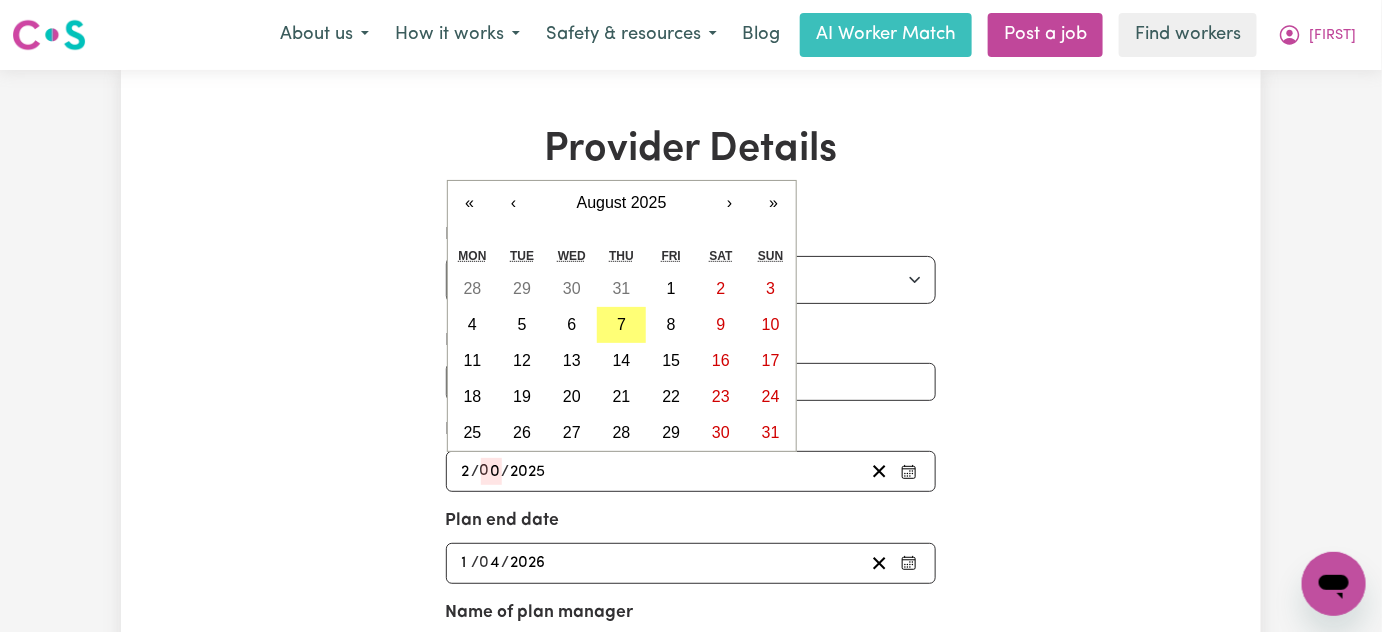 type on "[DATE]" 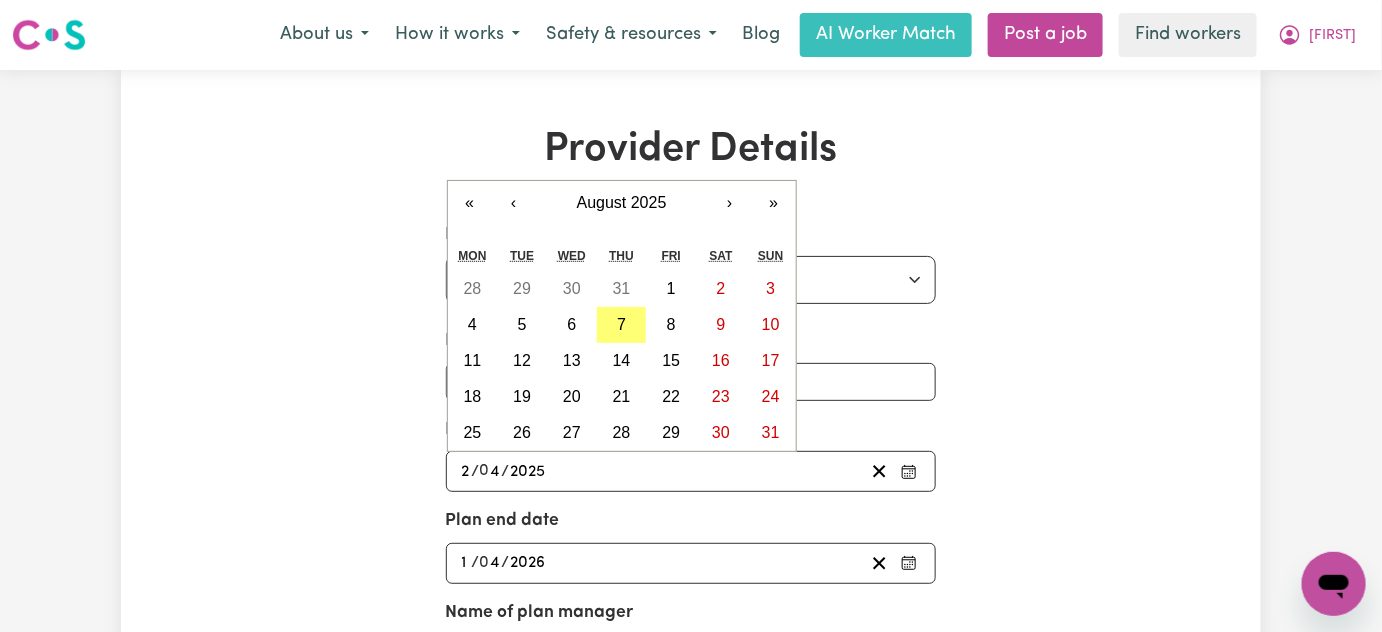 type on "4" 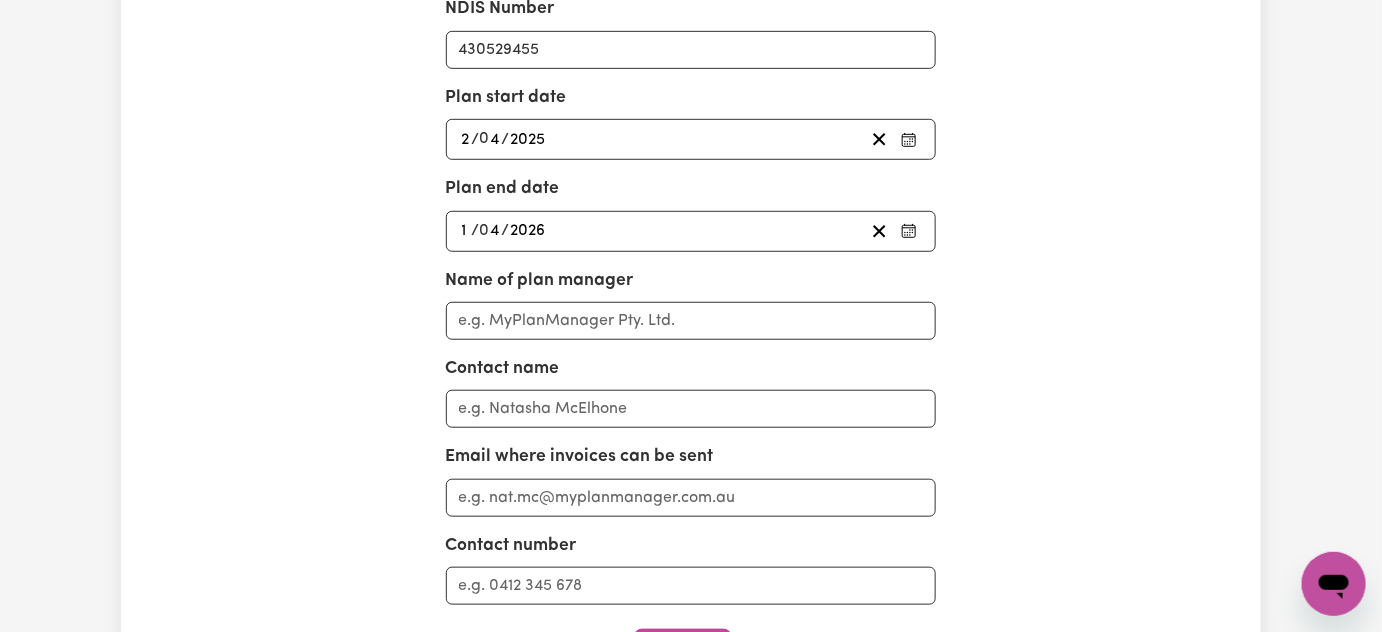 scroll, scrollTop: 363, scrollLeft: 0, axis: vertical 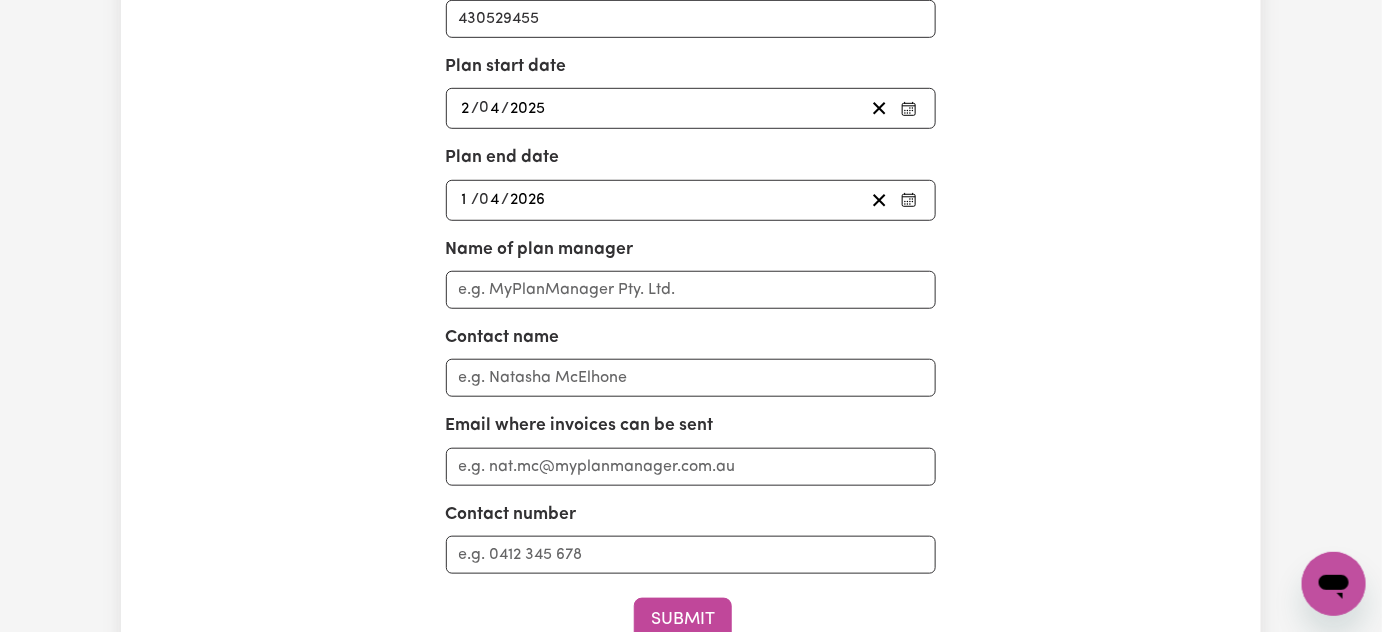 click on "Name of plan manager" at bounding box center (691, 273) 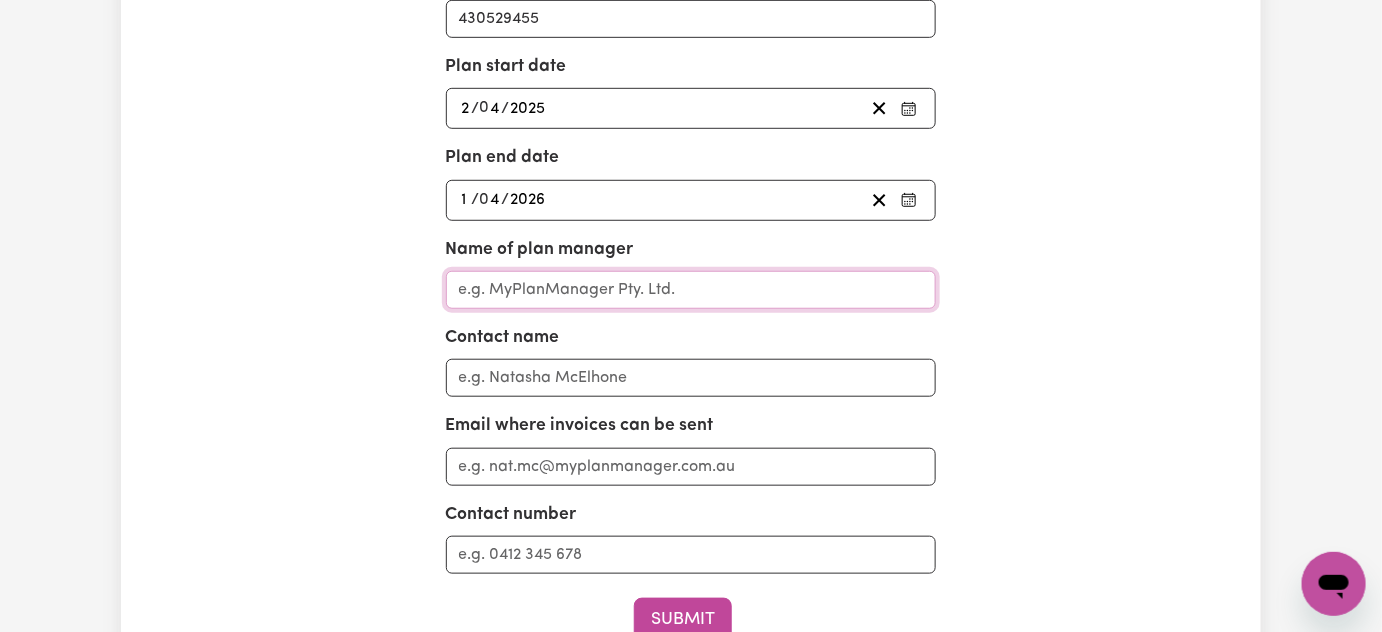 click on "Name of plan manager" at bounding box center [691, 290] 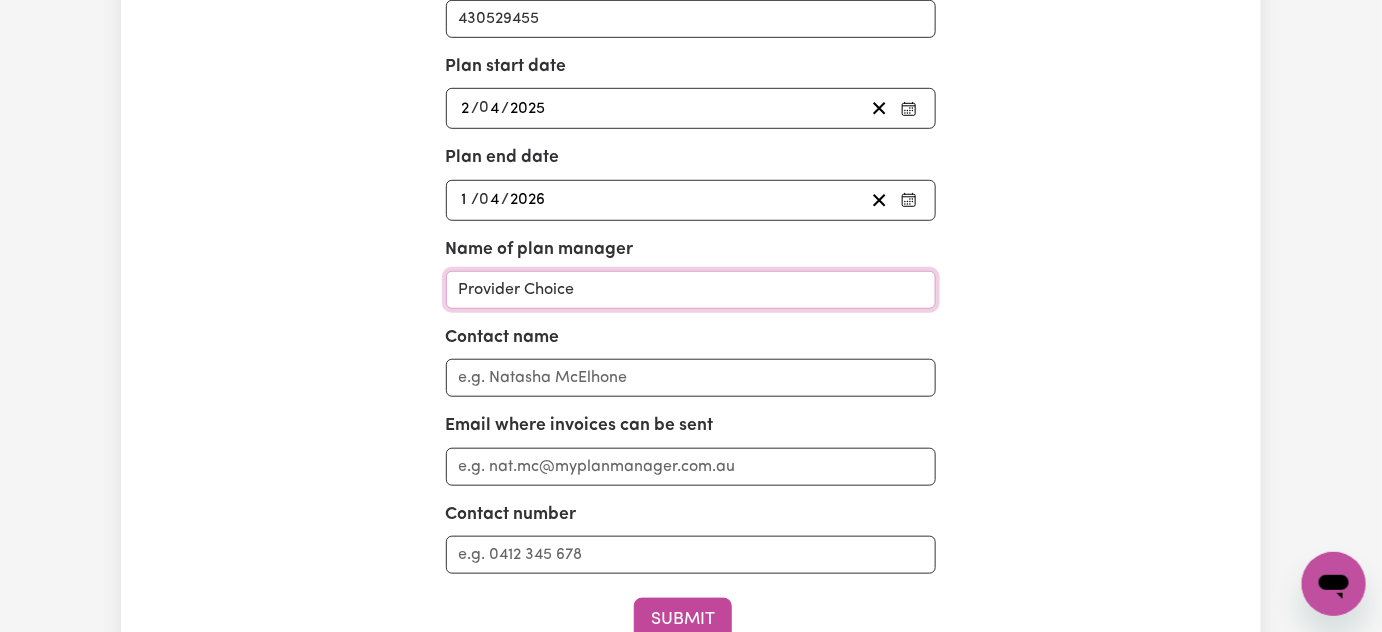 type on "Provider Choice" 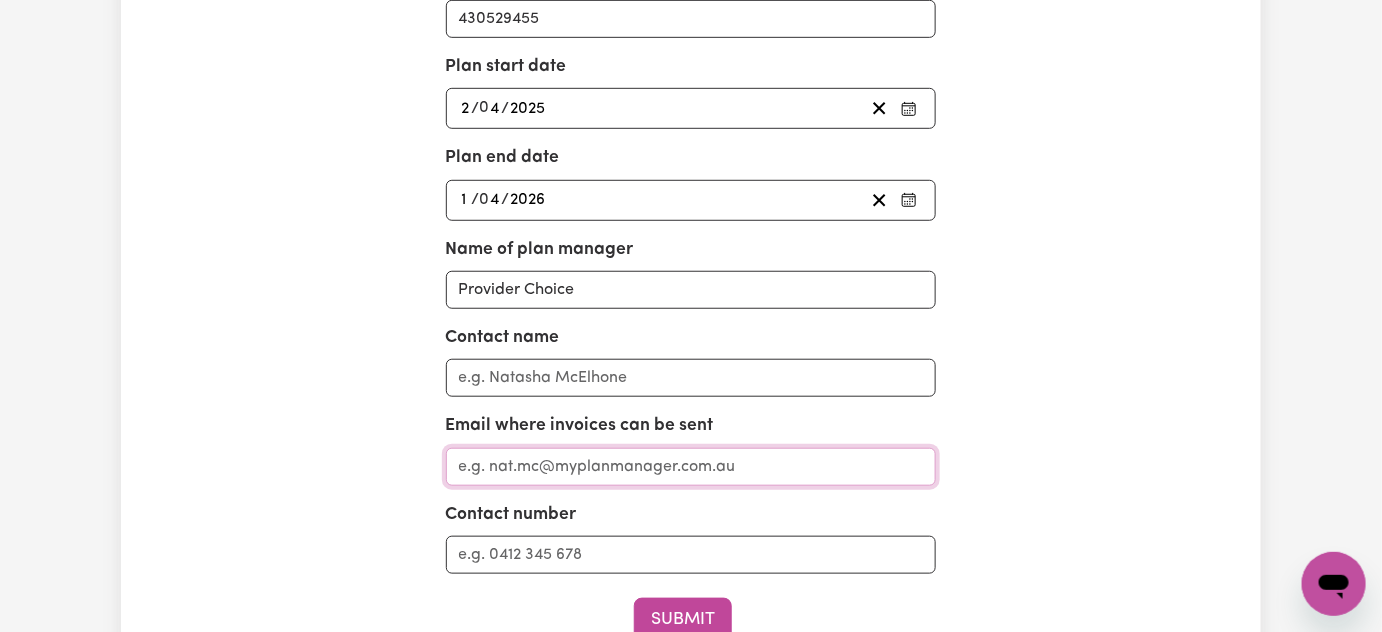 click on "Email where invoices can be sent" at bounding box center (691, 467) 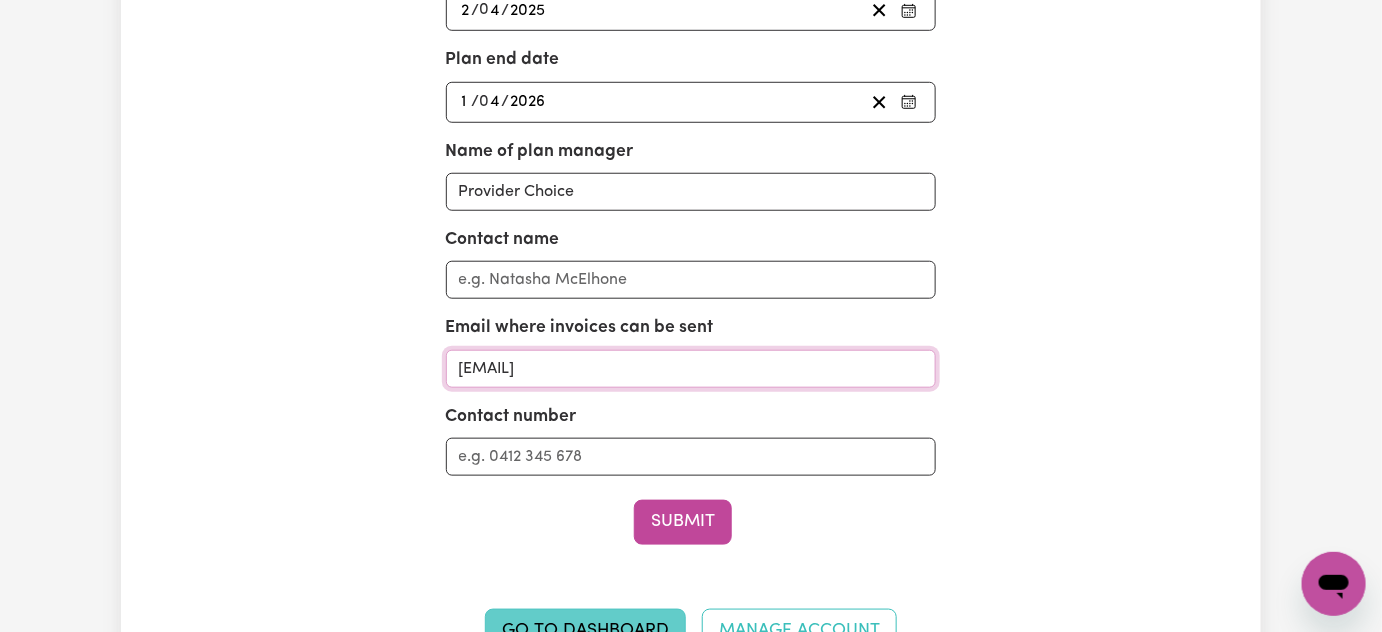 scroll, scrollTop: 636, scrollLeft: 0, axis: vertical 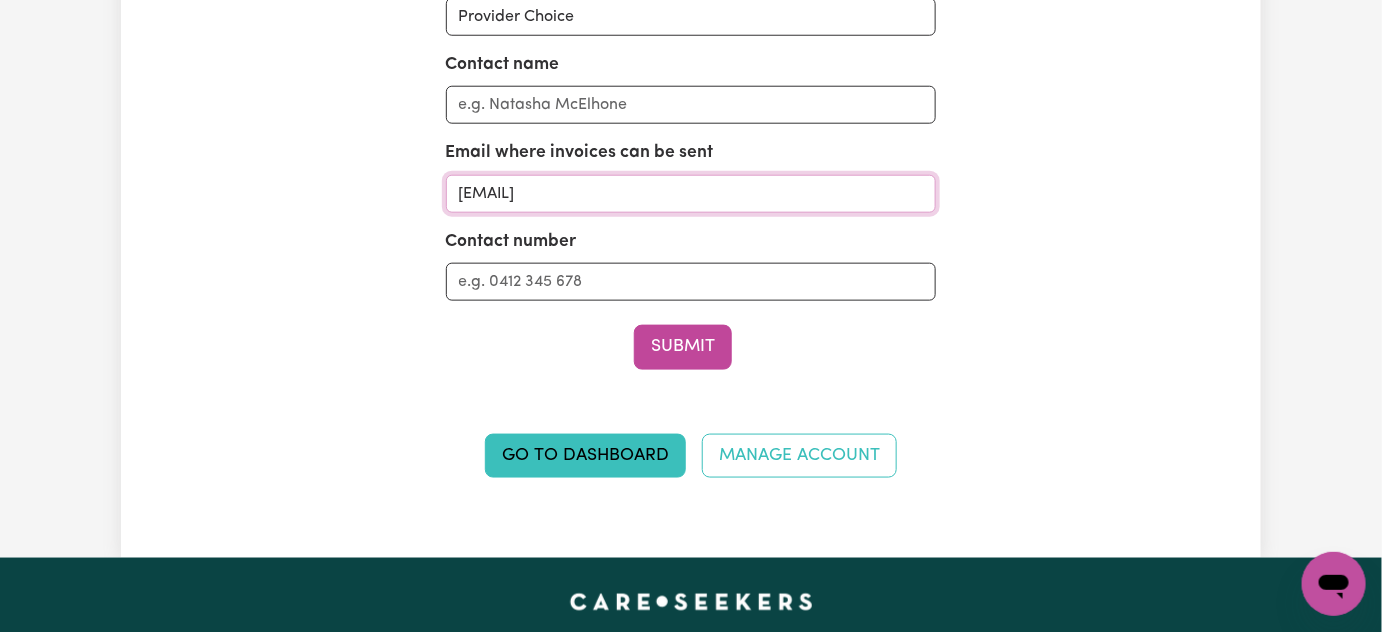 type on "[EMAIL]" 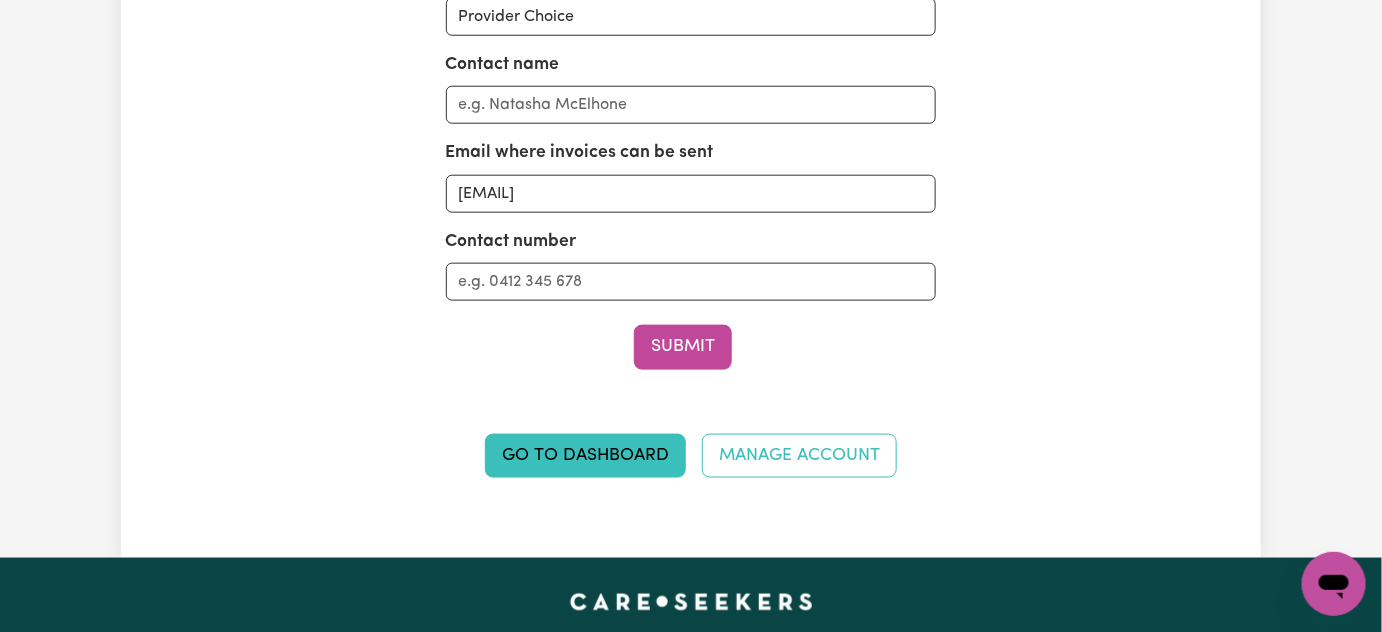 click on "Submit" at bounding box center (683, 347) 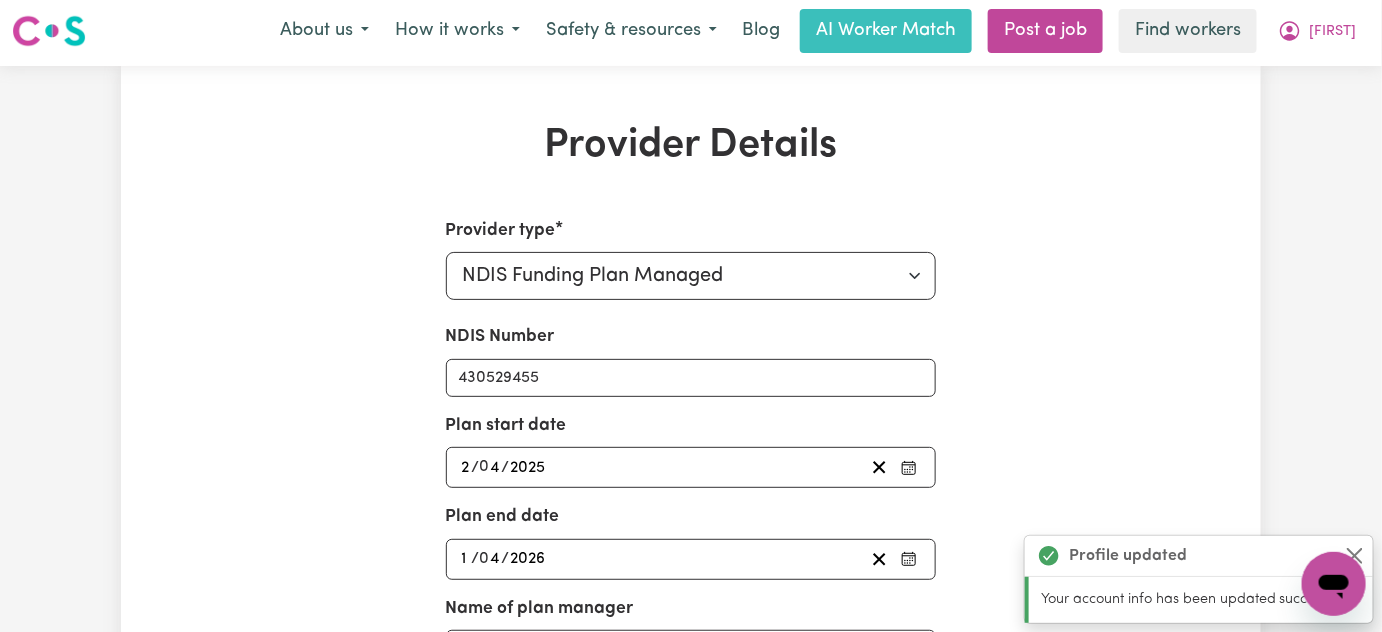 scroll, scrollTop: 0, scrollLeft: 0, axis: both 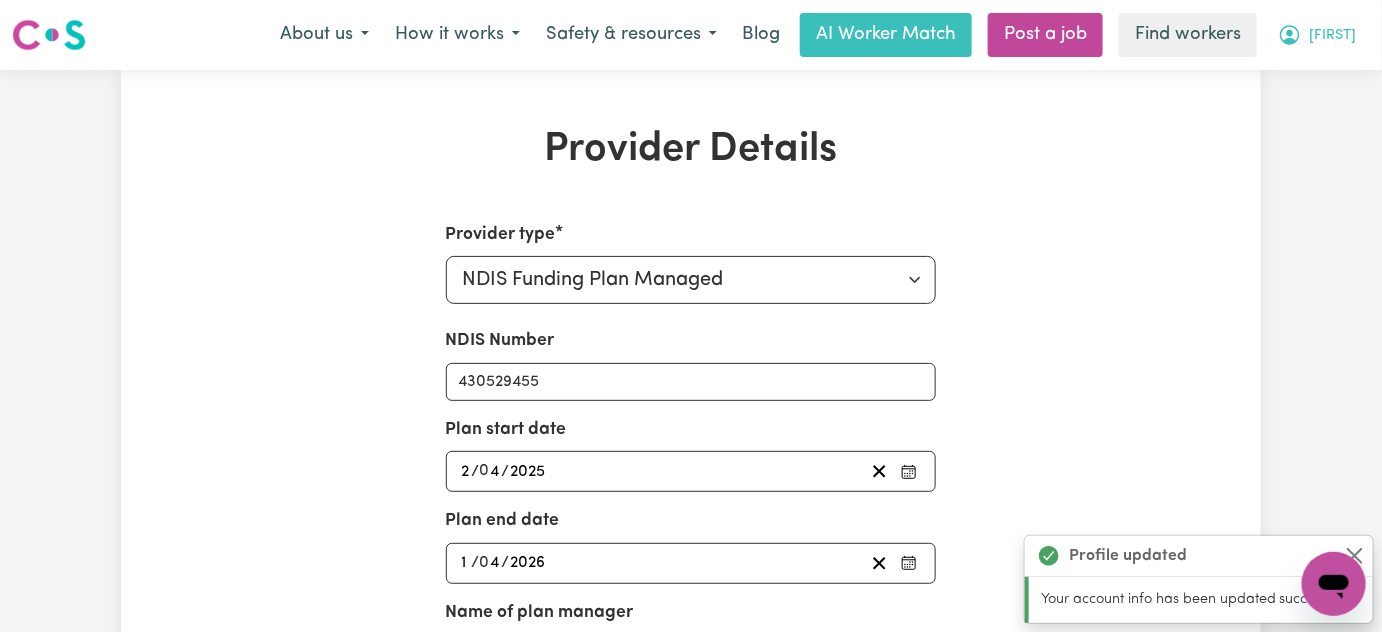 click 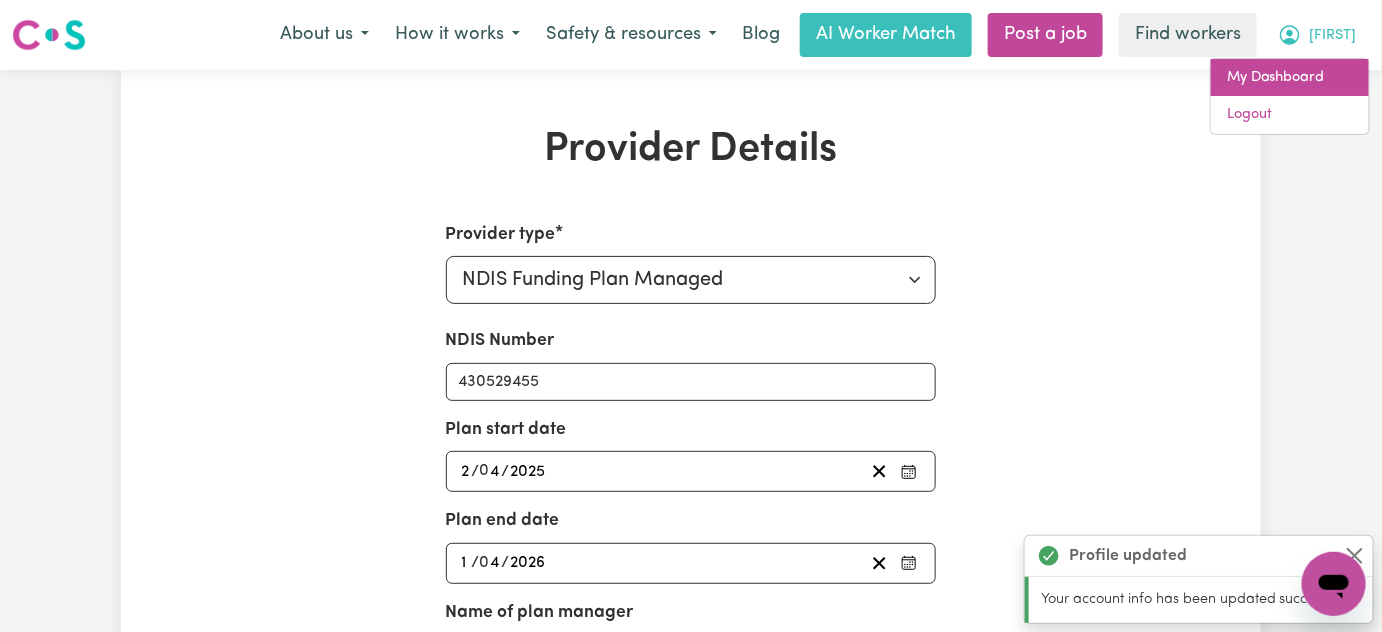 click on "My Dashboard" at bounding box center (1290, 78) 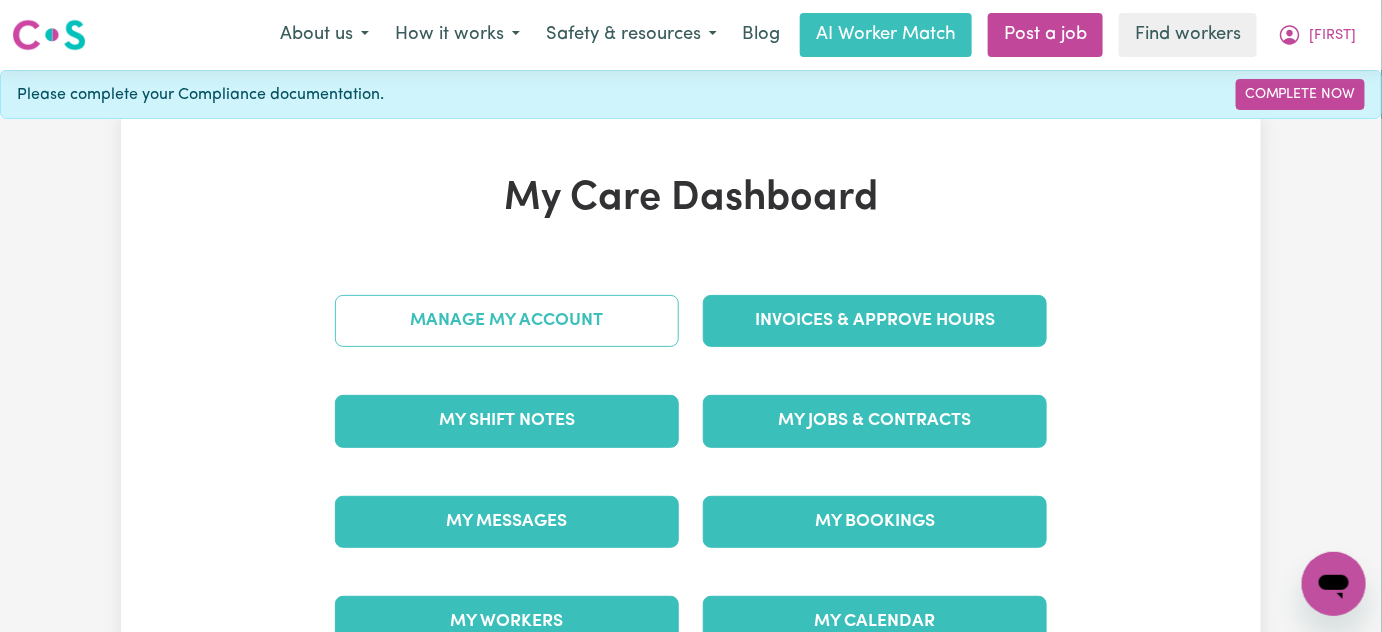 click on "Manage My Account" at bounding box center [507, 321] 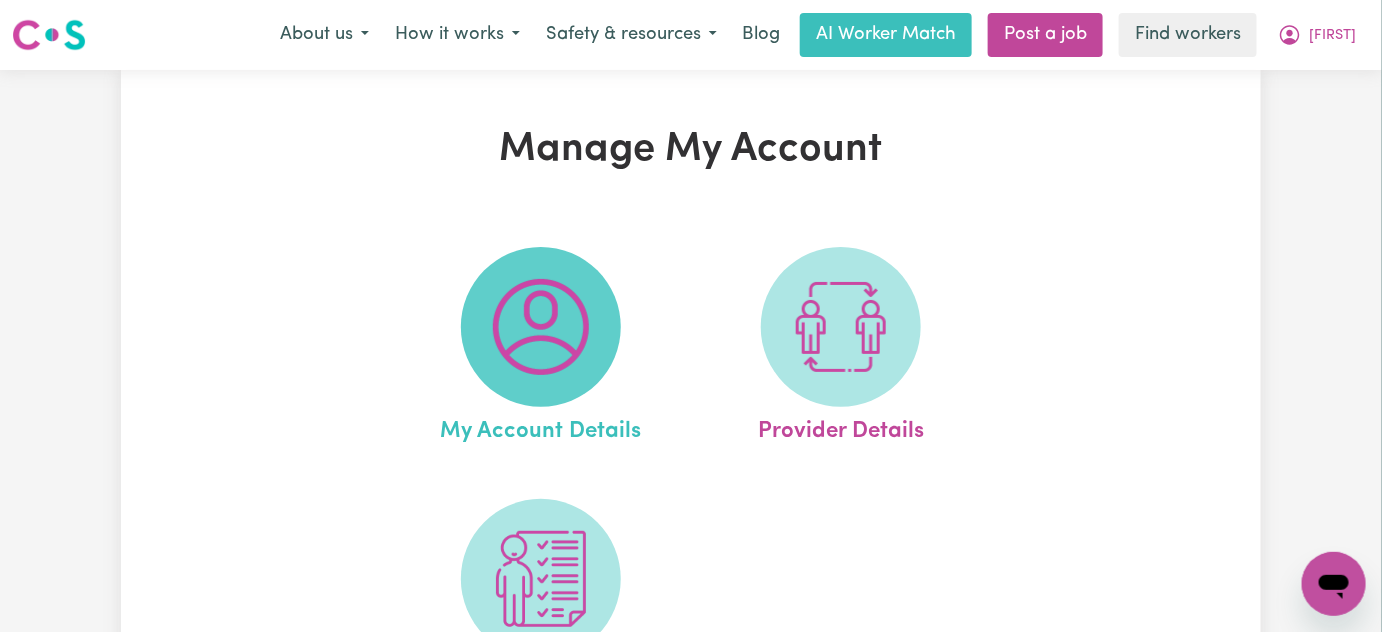click at bounding box center (541, 327) 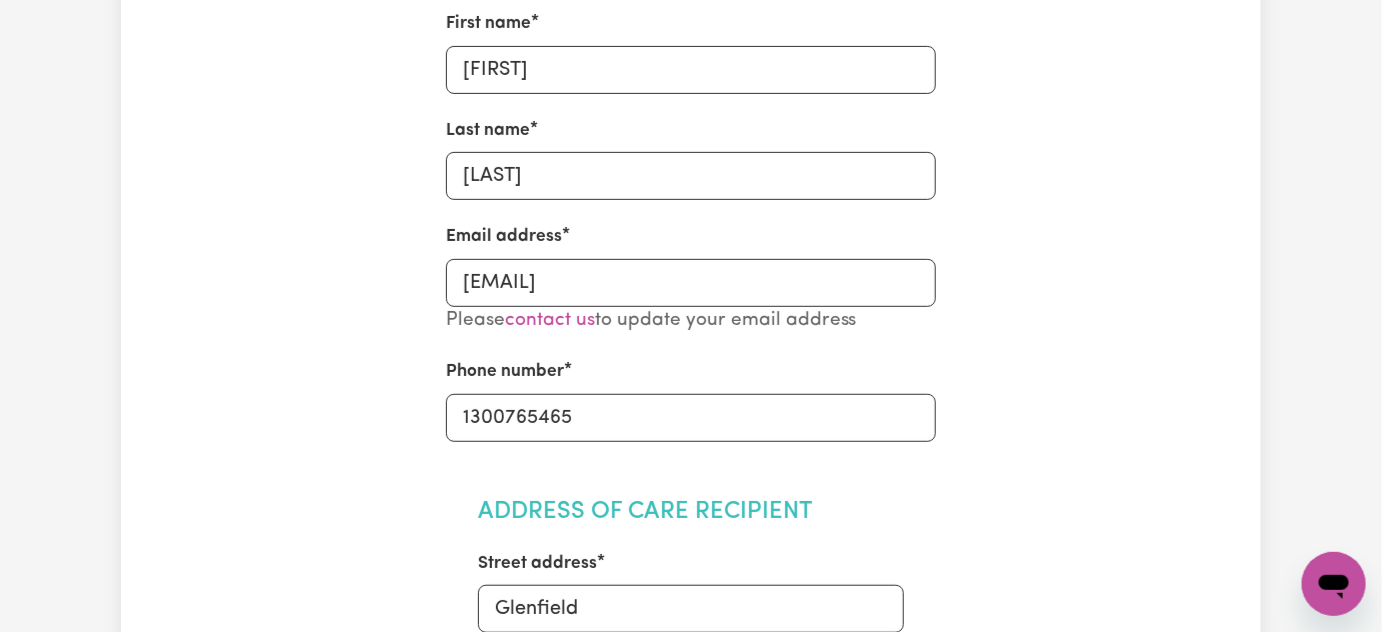 scroll, scrollTop: 90, scrollLeft: 0, axis: vertical 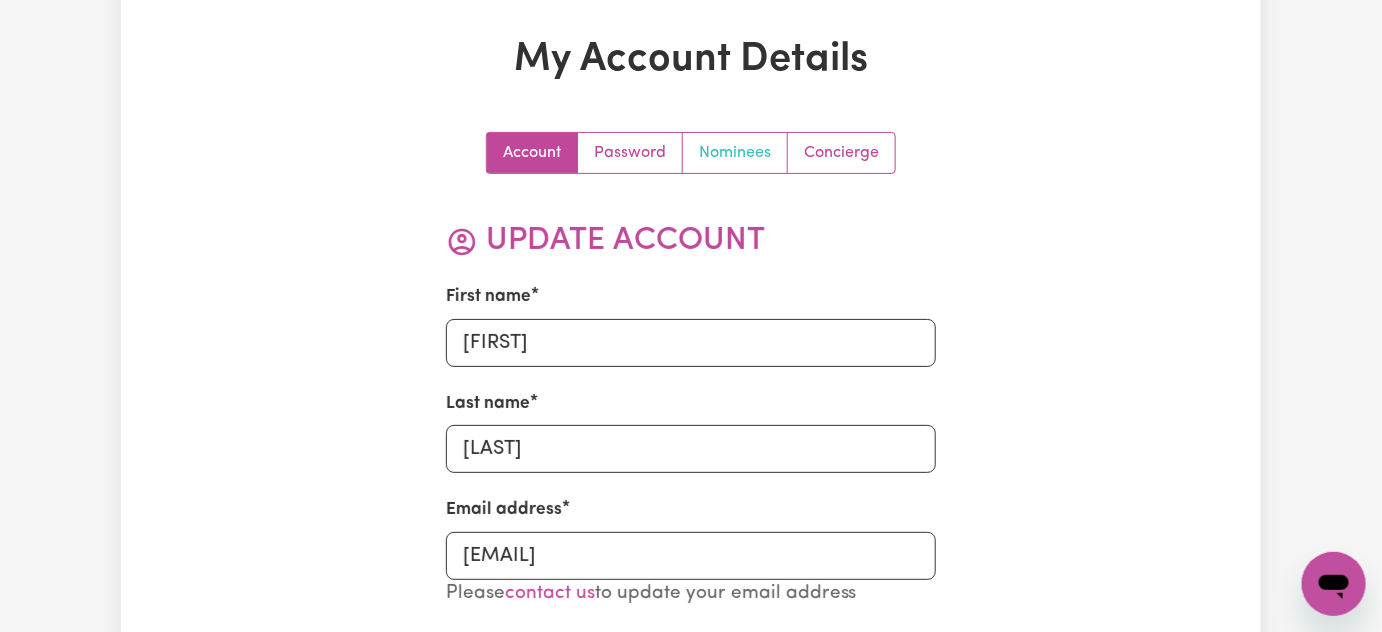 click on "Nominees" at bounding box center [735, 153] 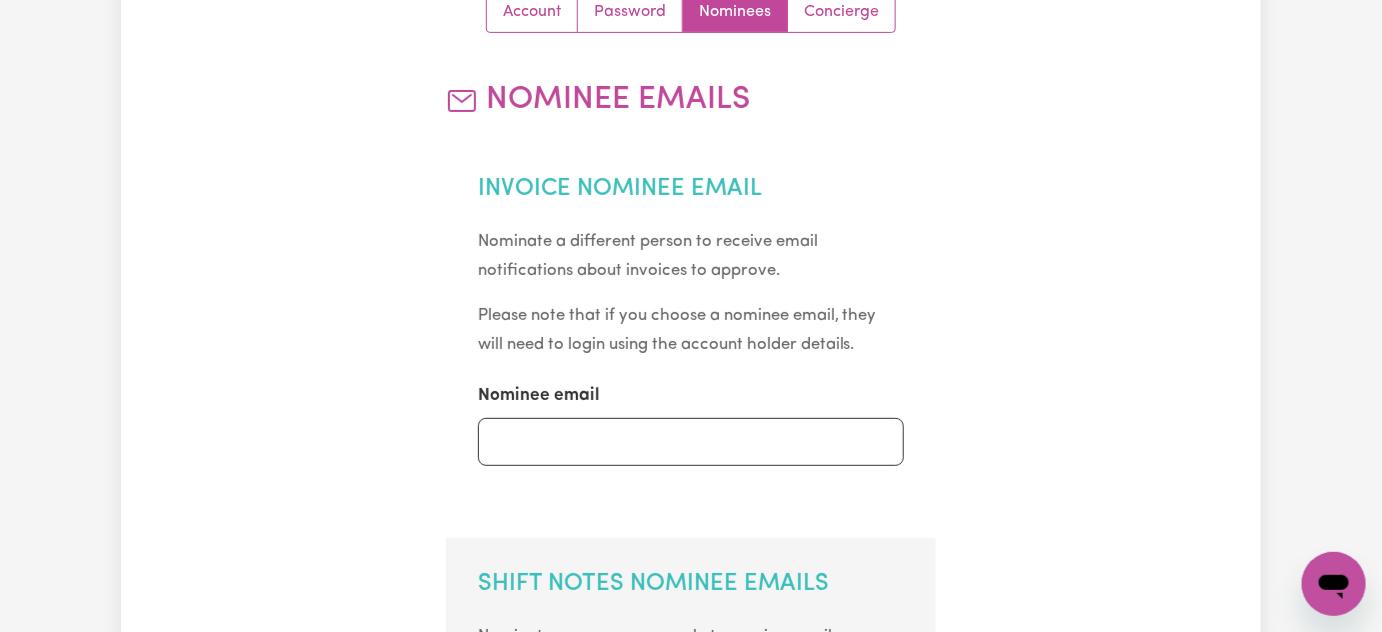 scroll, scrollTop: 363, scrollLeft: 0, axis: vertical 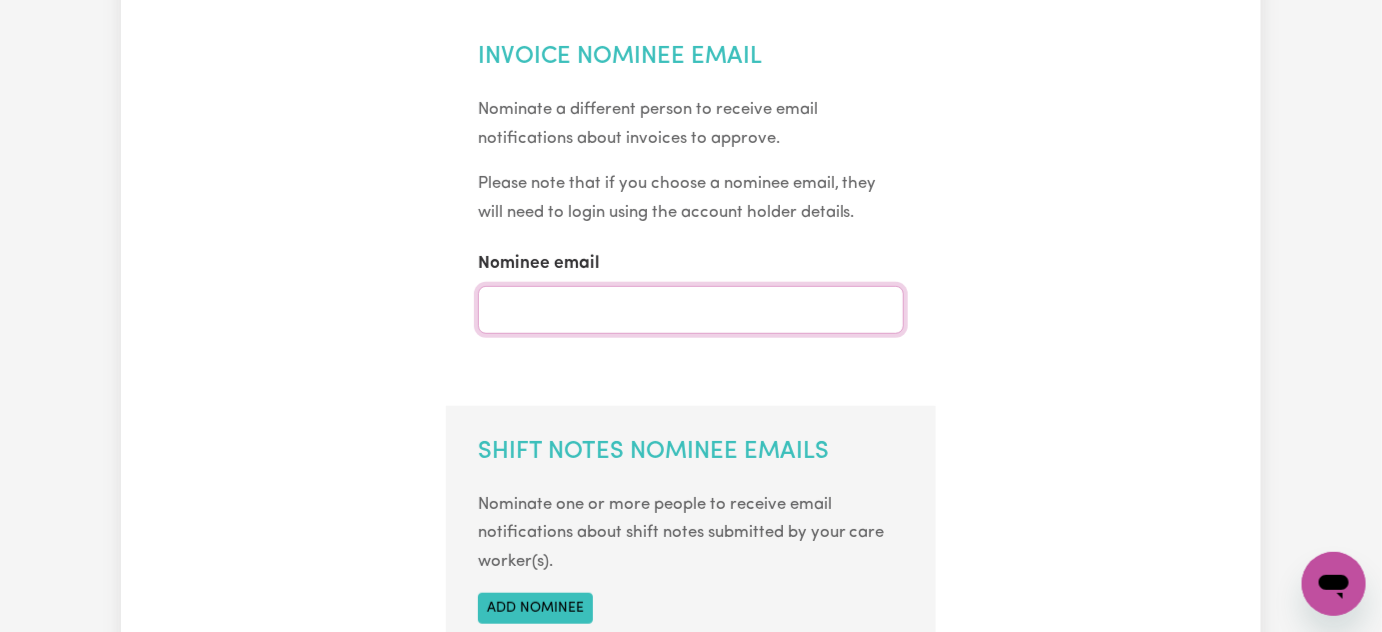 click on "Nominee email" at bounding box center (691, 310) 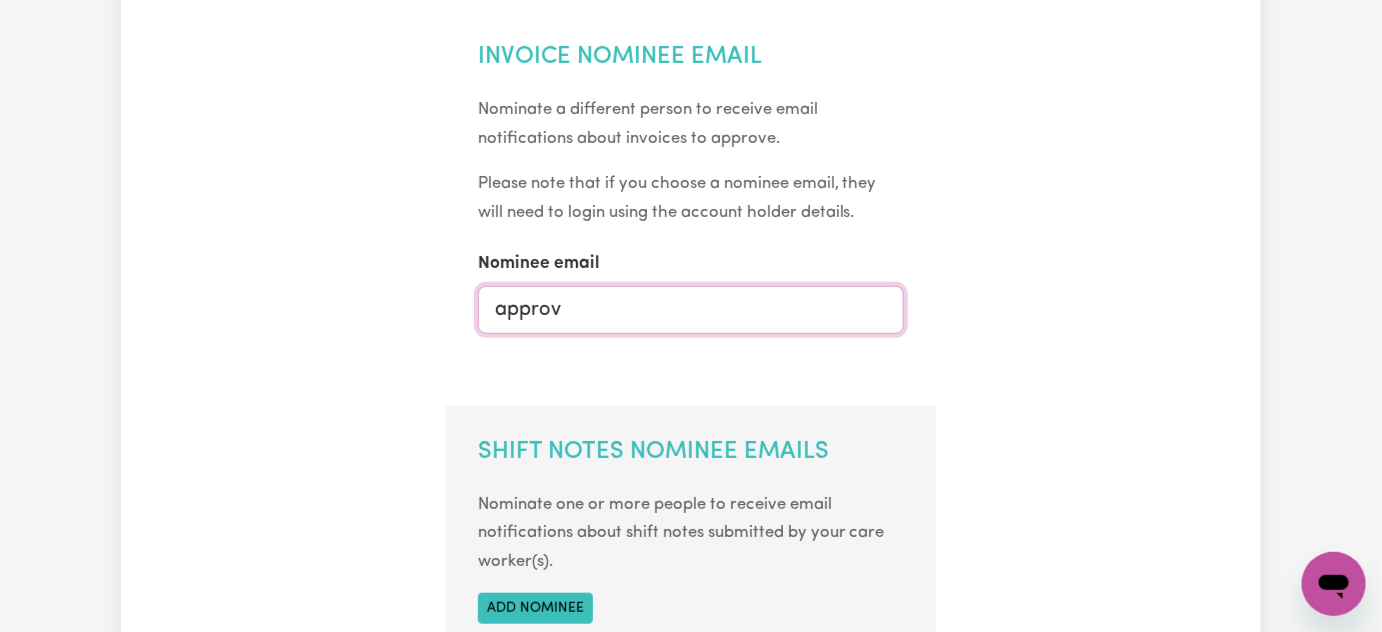 type on "[EMAIL]" 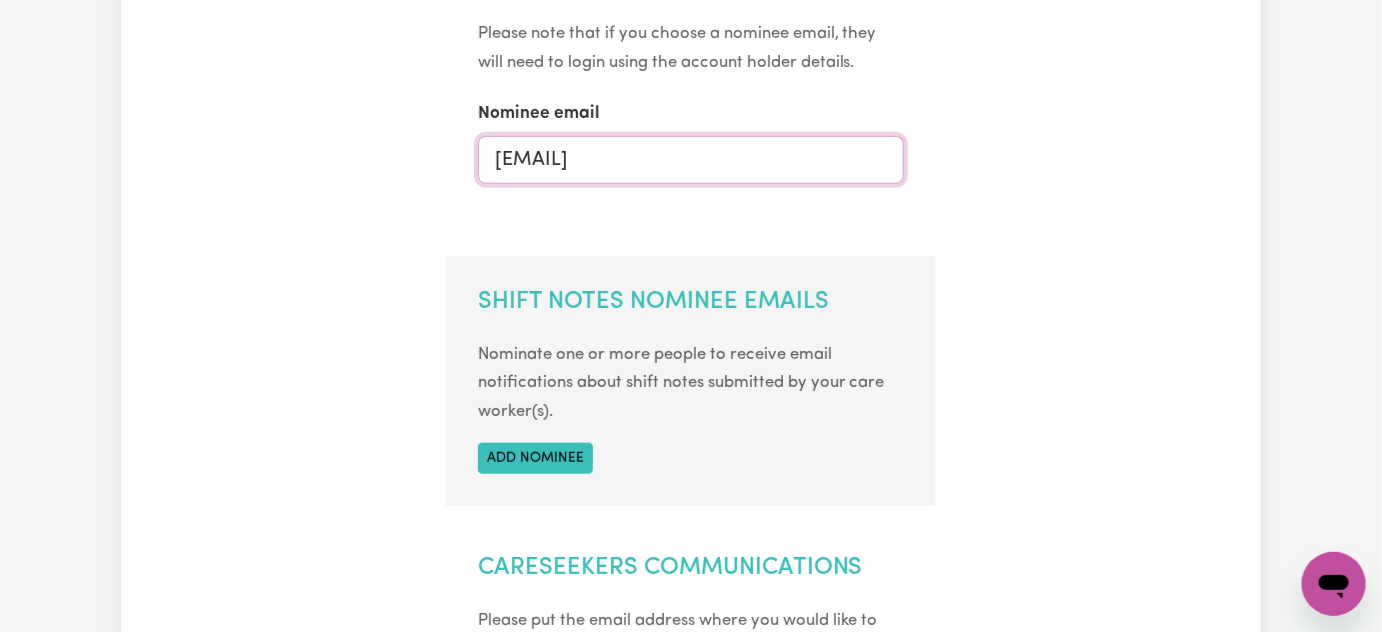 scroll, scrollTop: 545, scrollLeft: 0, axis: vertical 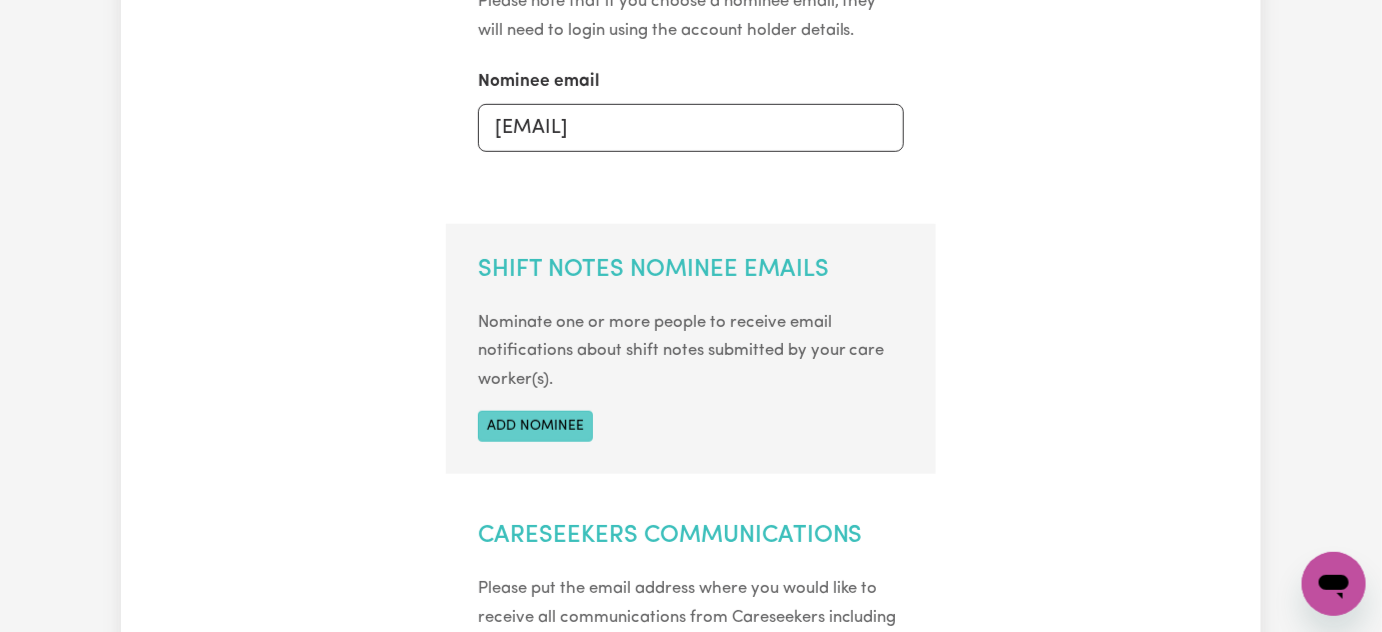 click on "Add nominee" at bounding box center [535, 426] 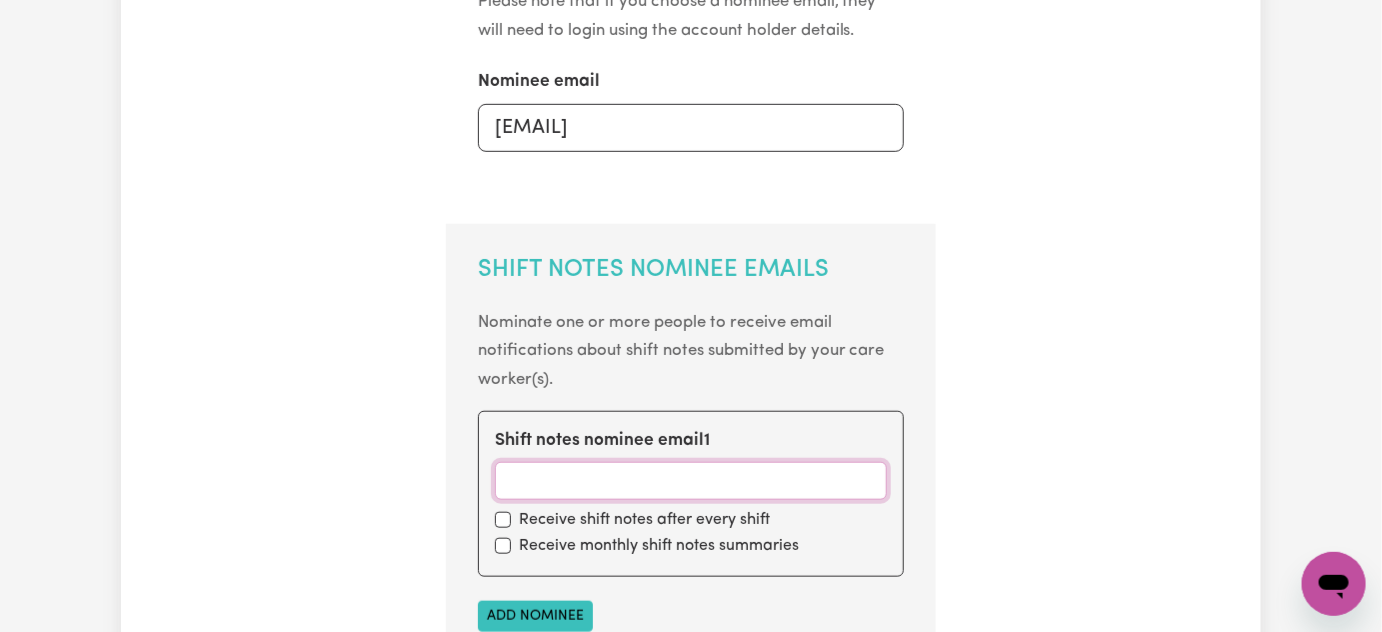 click on "Shift notes nominee email  1" at bounding box center [691, 481] 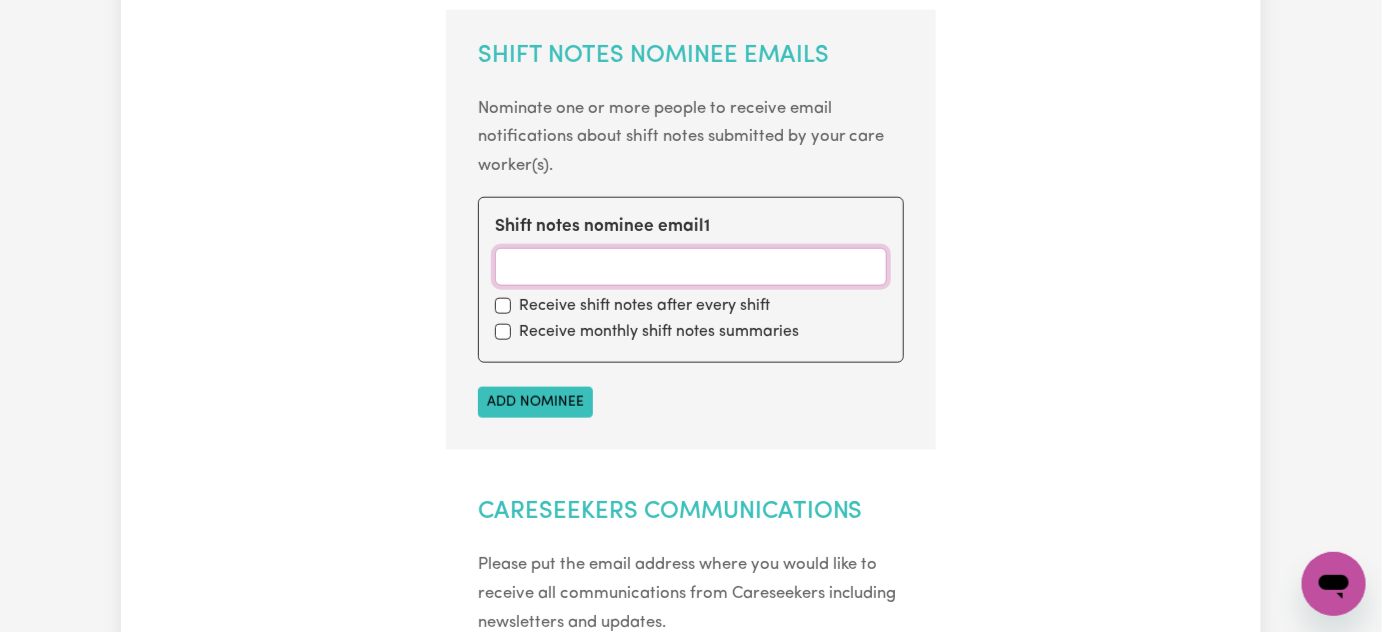 scroll, scrollTop: 727, scrollLeft: 0, axis: vertical 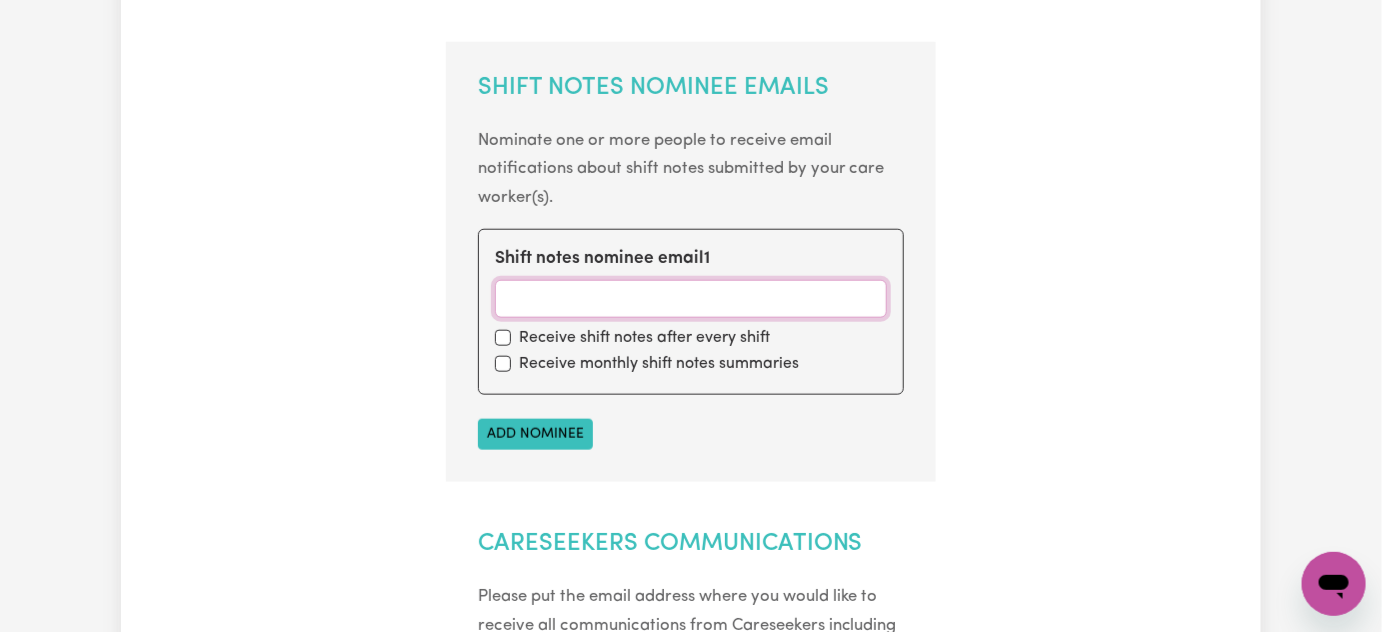 click on "Shift notes nominee email  1" at bounding box center (691, 299) 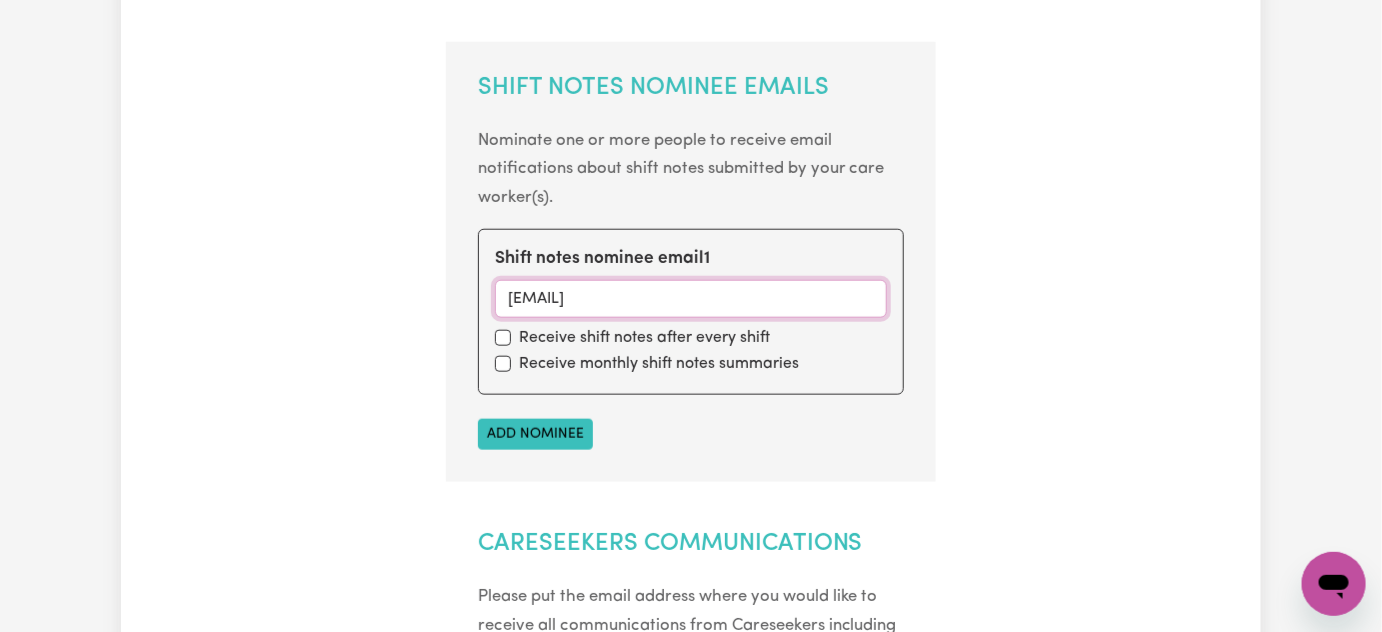 type on "[EMAIL]" 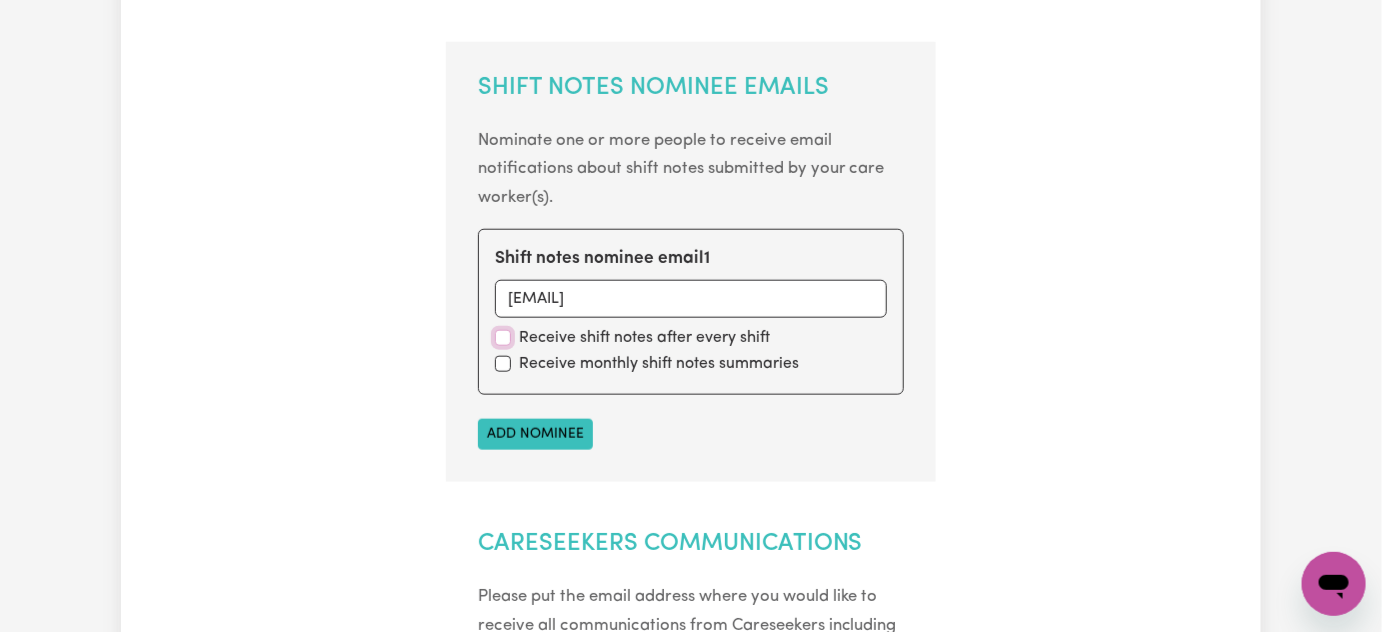 click at bounding box center [503, 338] 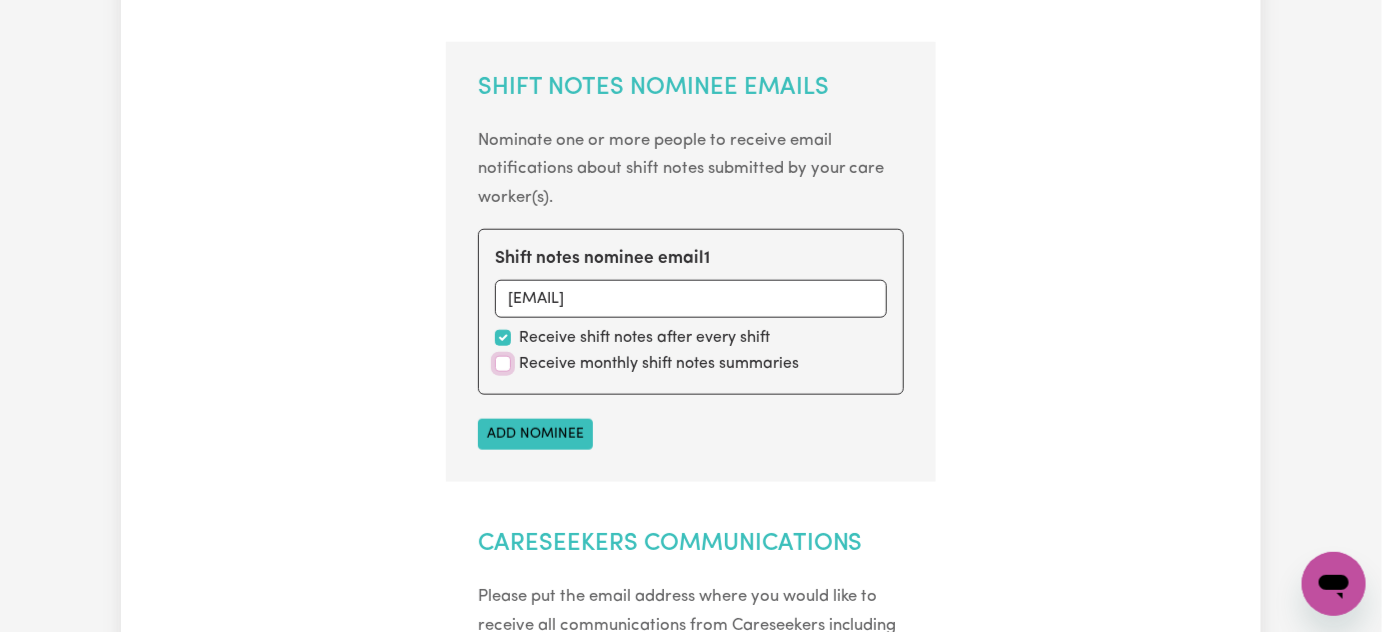click at bounding box center [503, 364] 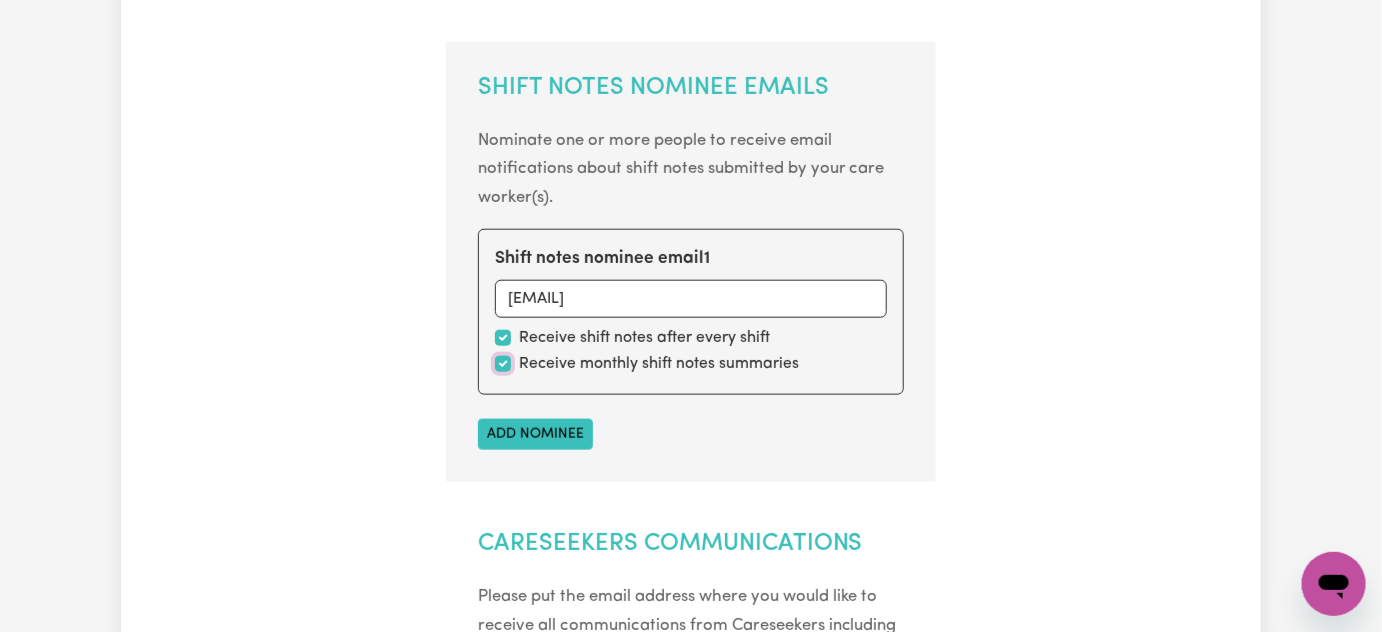 drag, startPoint x: 506, startPoint y: 362, endPoint x: 508, endPoint y: 404, distance: 42.047592 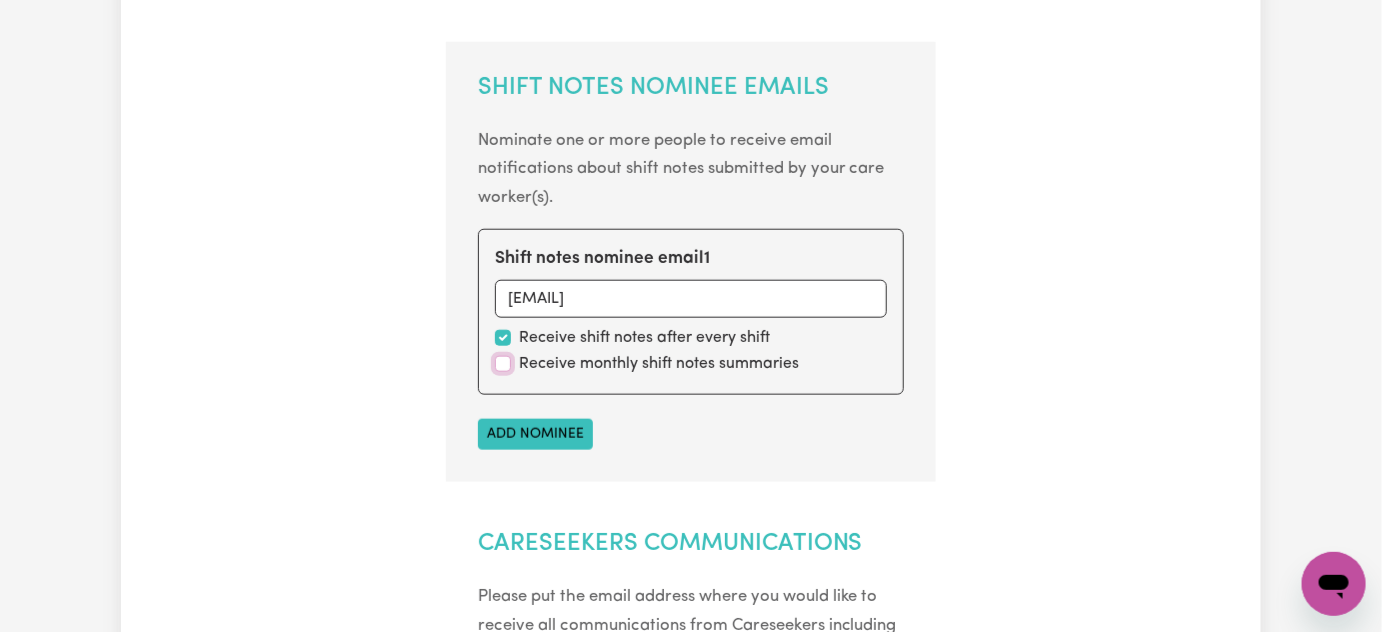 click at bounding box center [503, 364] 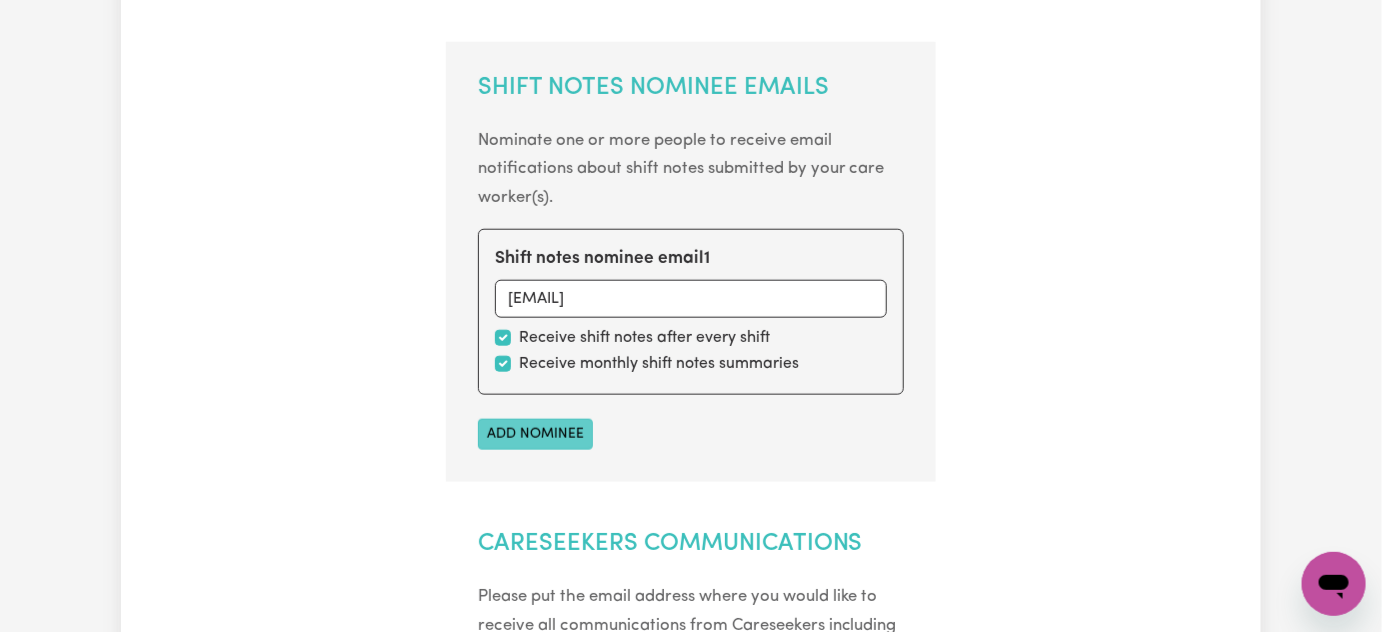 click on "Add nominee" at bounding box center (535, 434) 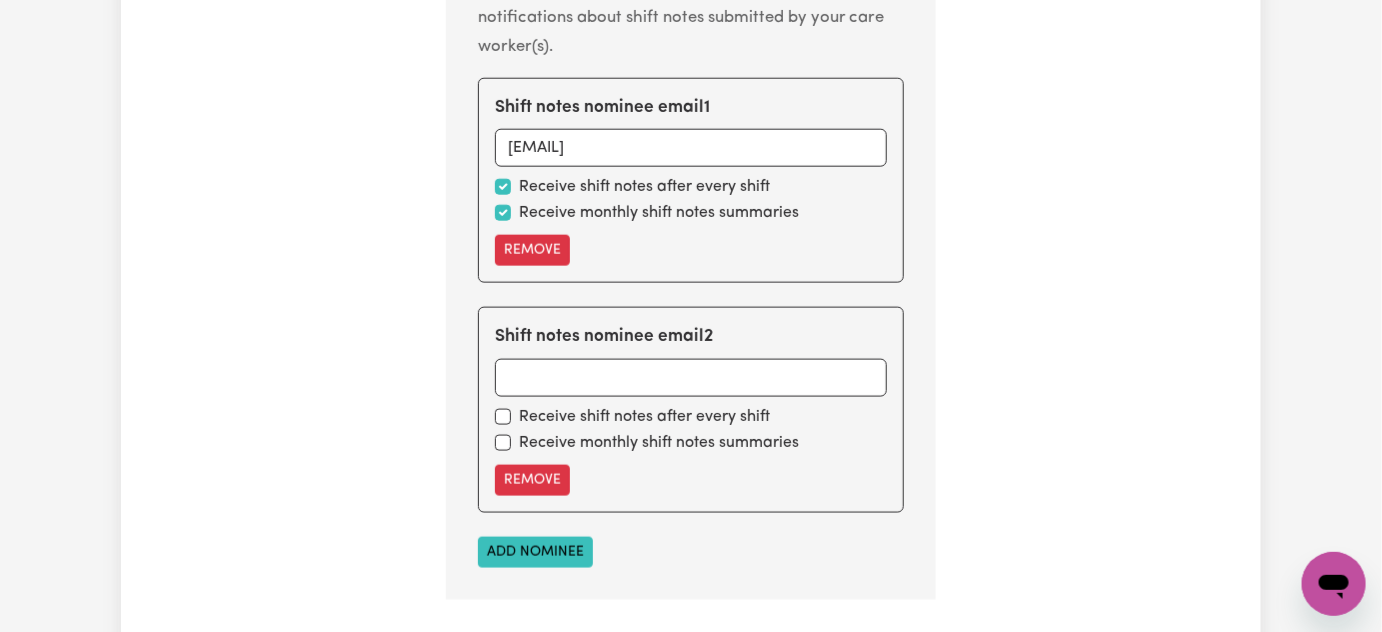scroll, scrollTop: 727, scrollLeft: 0, axis: vertical 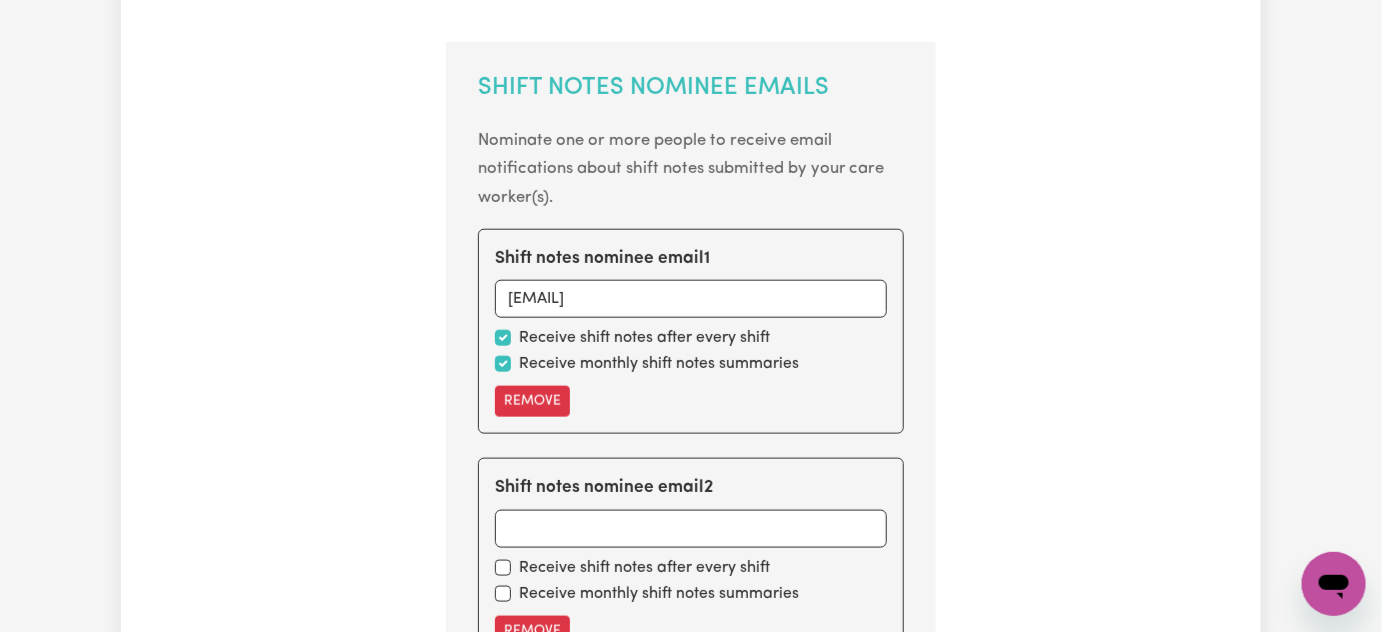click on "Account Password Nominees Concierge Nominee Emails Invoice Nominee Email Nominate a different person to receive email notifications about invoices to approve. Please note that if you choose a nominee email, they will need to login using the account holder details. Nominee email [EMAIL] Shift Notes Nominee Emails Nominate one or more people to receive email notifications about shift notes submitted by your care worker(s). Shift notes nominee email  1 [EMAIL] Receive shift notes after every shift Receive monthly shift notes summaries Remove Shift notes nominee email  2 Receive shift notes after every shift Receive monthly shift notes summaries Remove Add nominee Careseekers Communications Please put the email address where you would like to receive all communications from Careseekers including newsletters and updates. Communication Email Update Nominee Emails Go to Dashboard Manage Account" at bounding box center (691, 410) 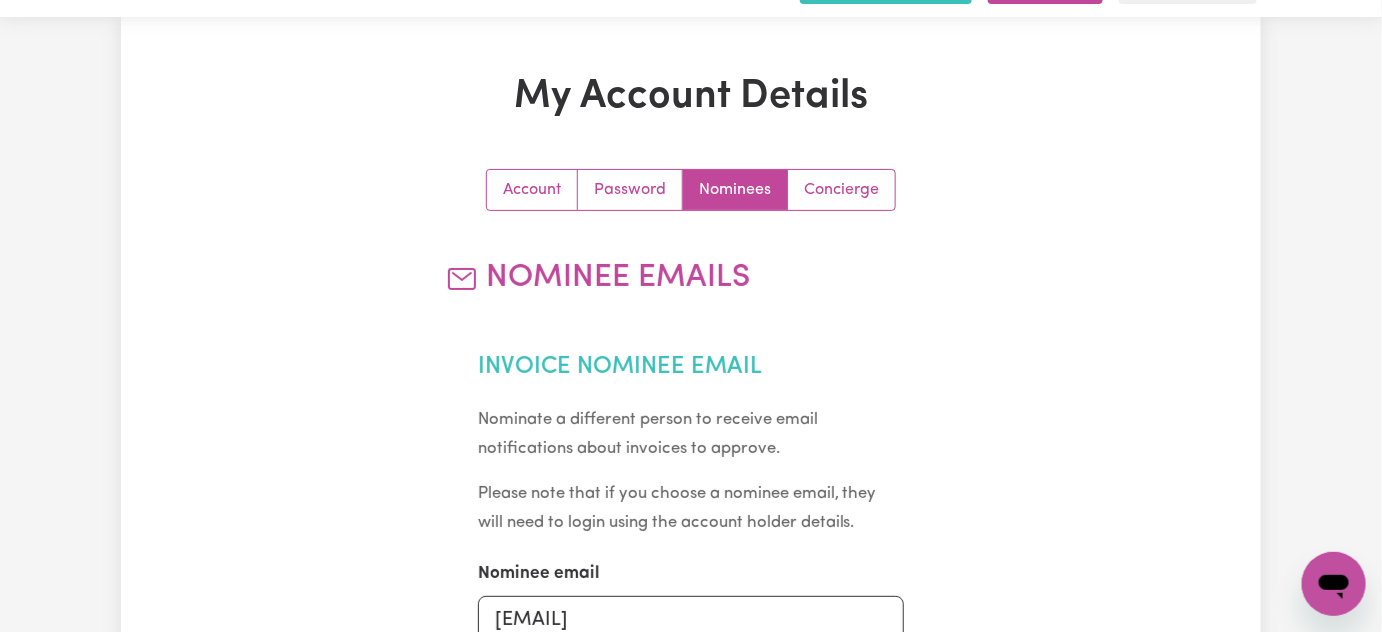 scroll, scrollTop: 0, scrollLeft: 0, axis: both 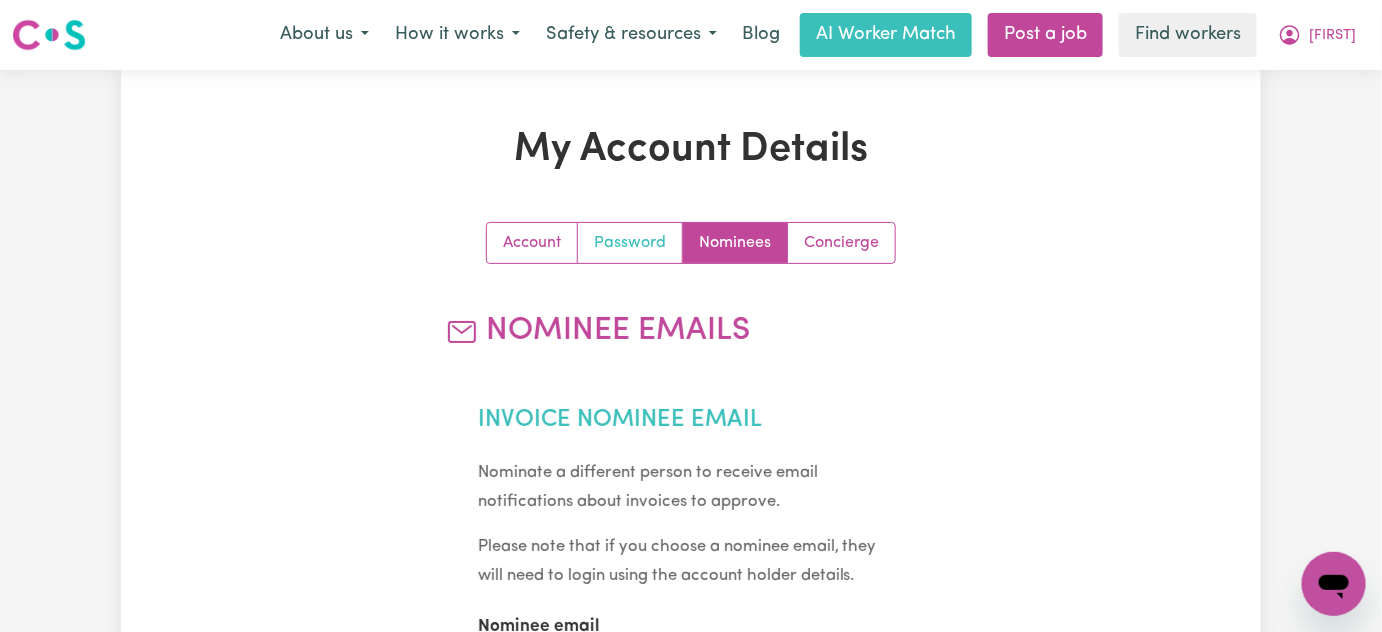 click on "Password" at bounding box center (630, 243) 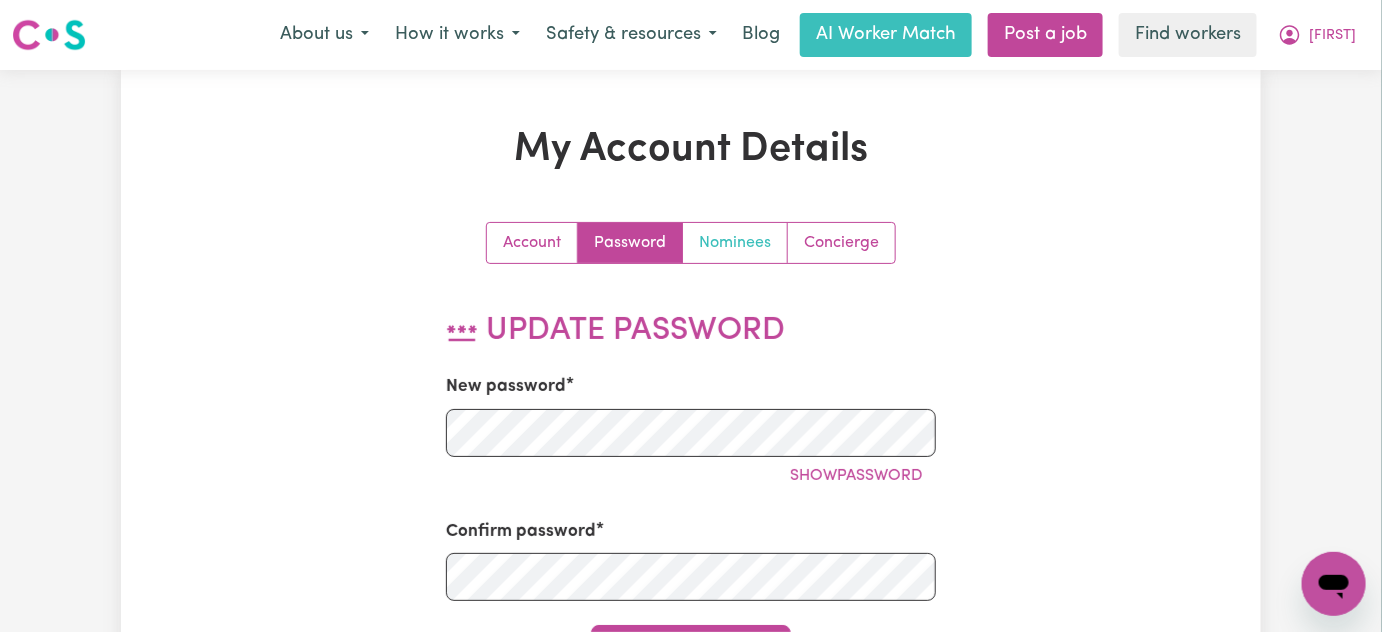click on "Nominees" at bounding box center [735, 243] 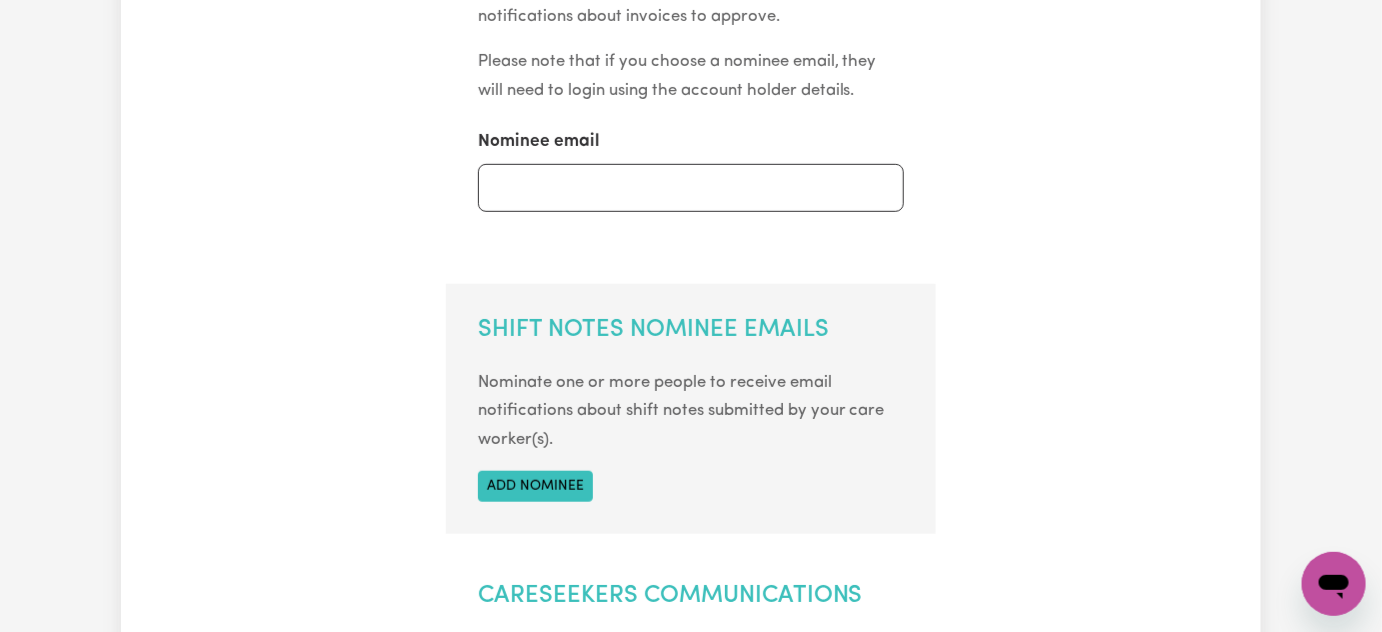 scroll, scrollTop: 636, scrollLeft: 0, axis: vertical 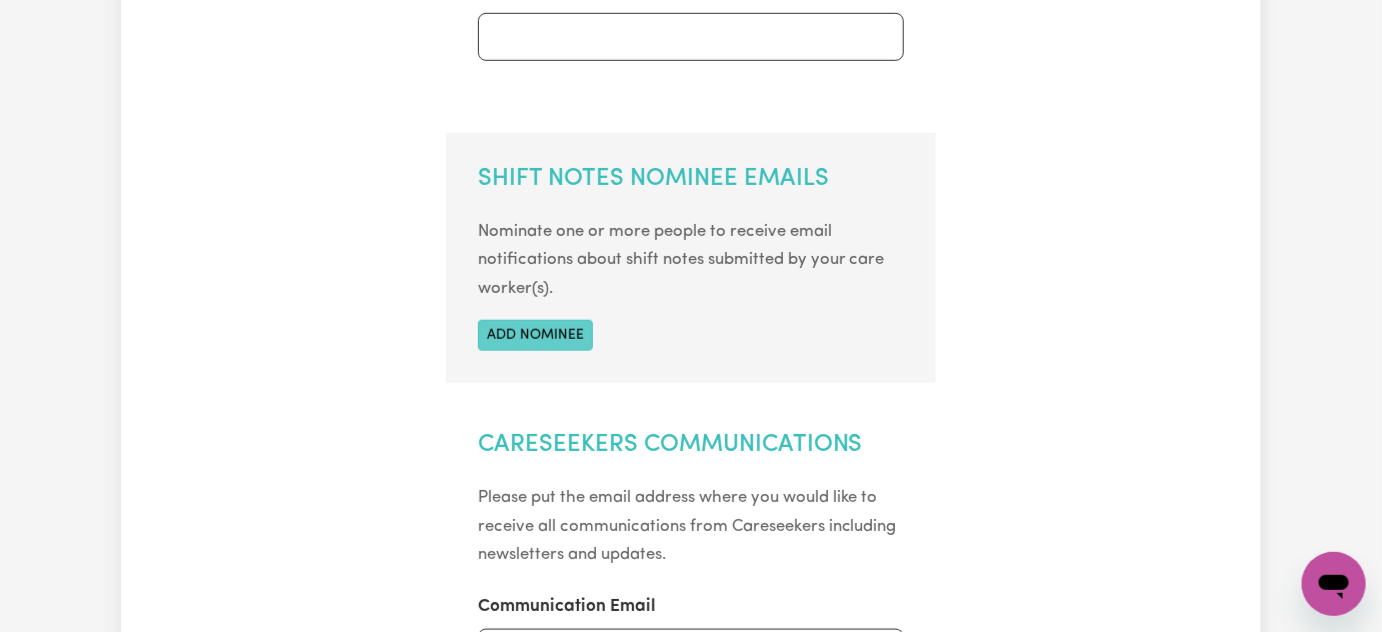 click on "Add nominee" at bounding box center (535, 335) 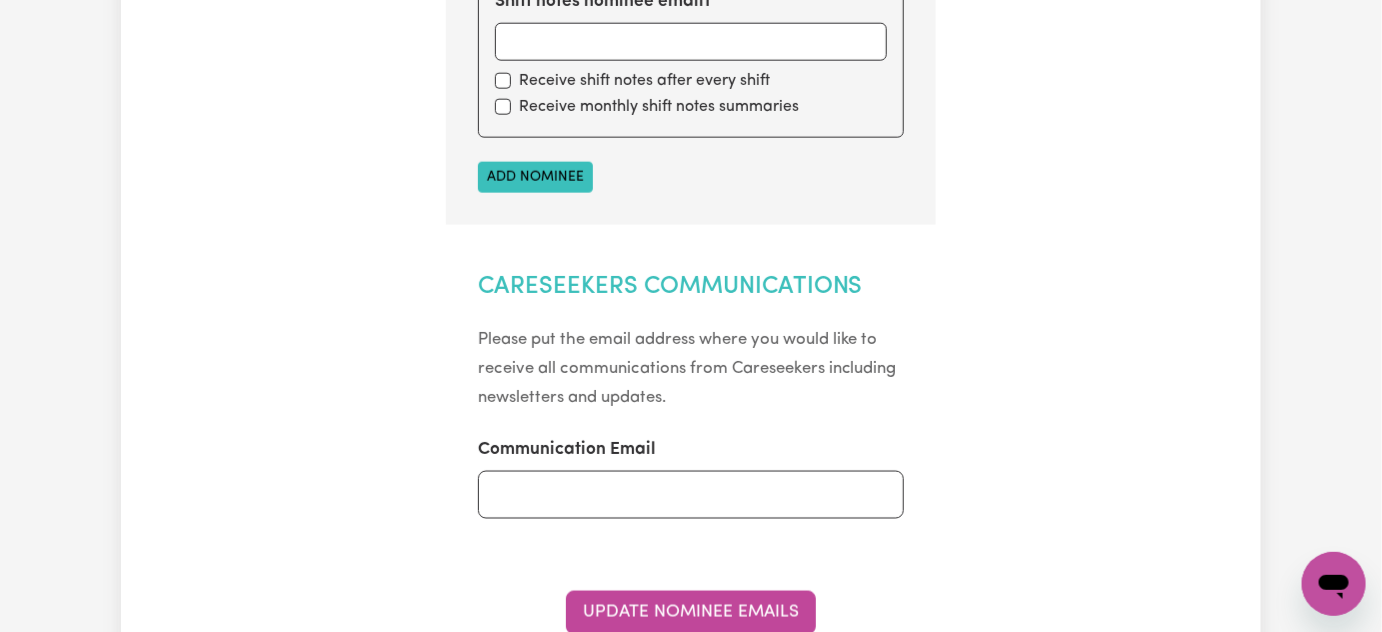 scroll, scrollTop: 727, scrollLeft: 0, axis: vertical 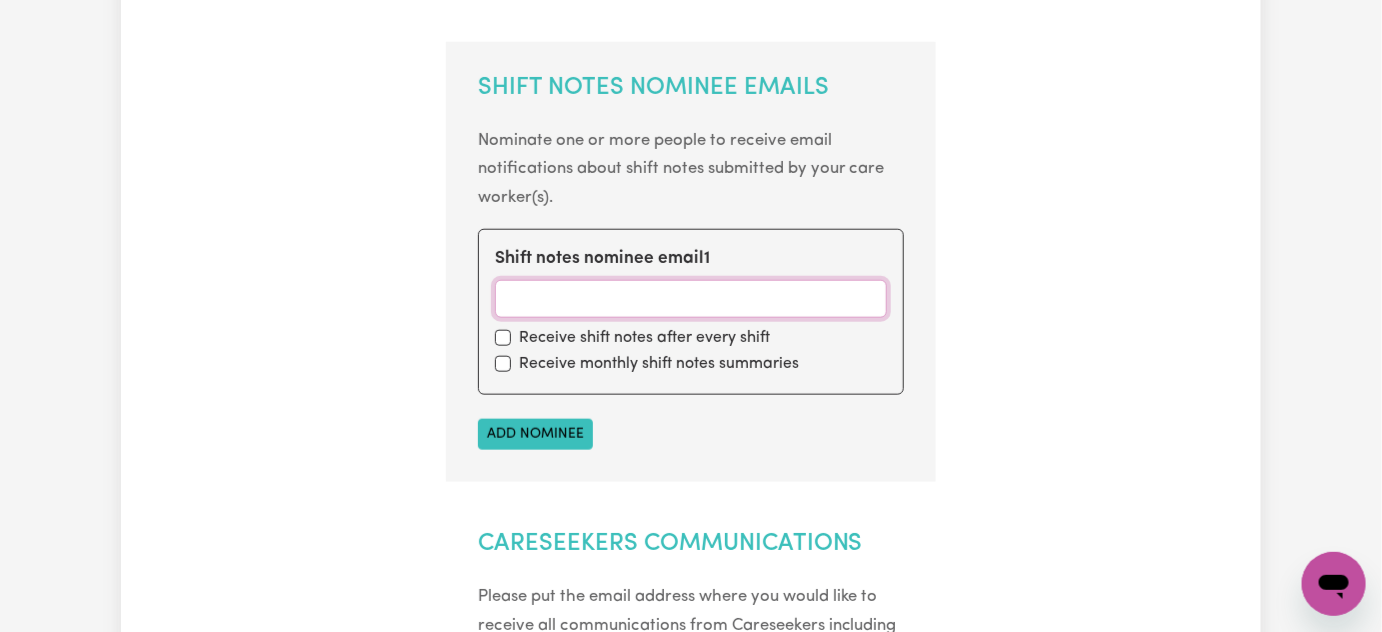 click on "Shift notes nominee email  1" at bounding box center [691, 299] 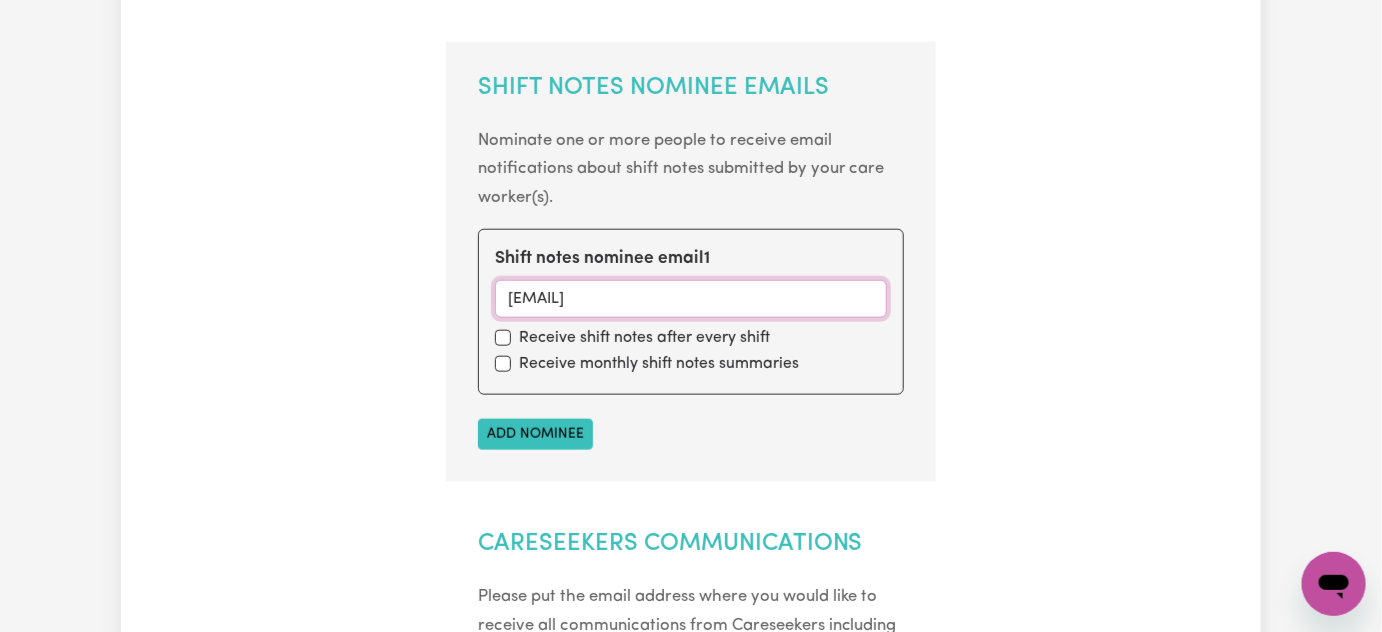 type on "[EMAIL]" 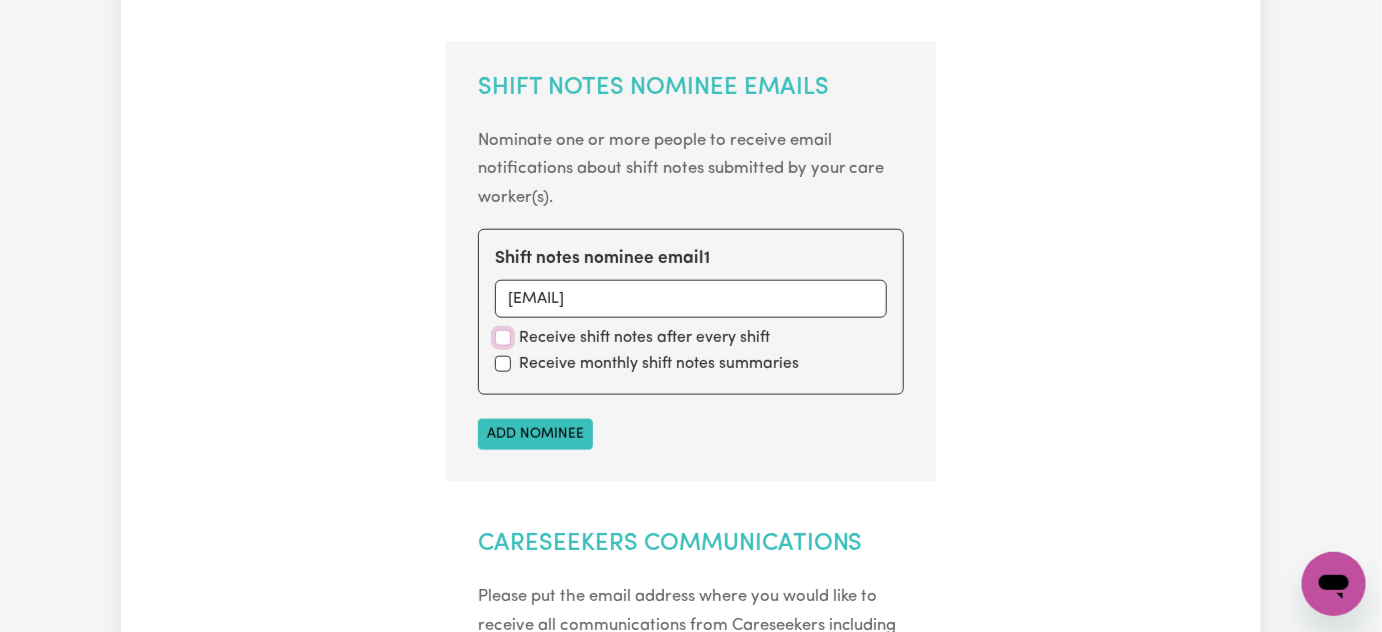 click at bounding box center (503, 338) 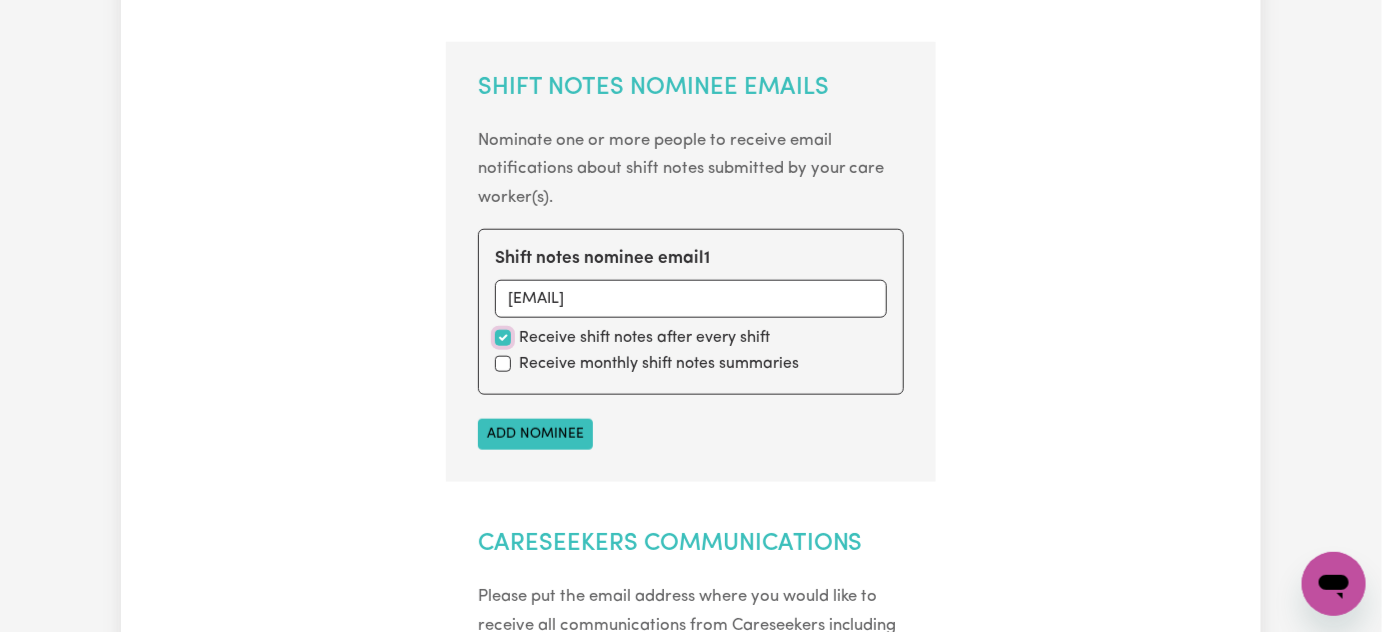 checkbox on "true" 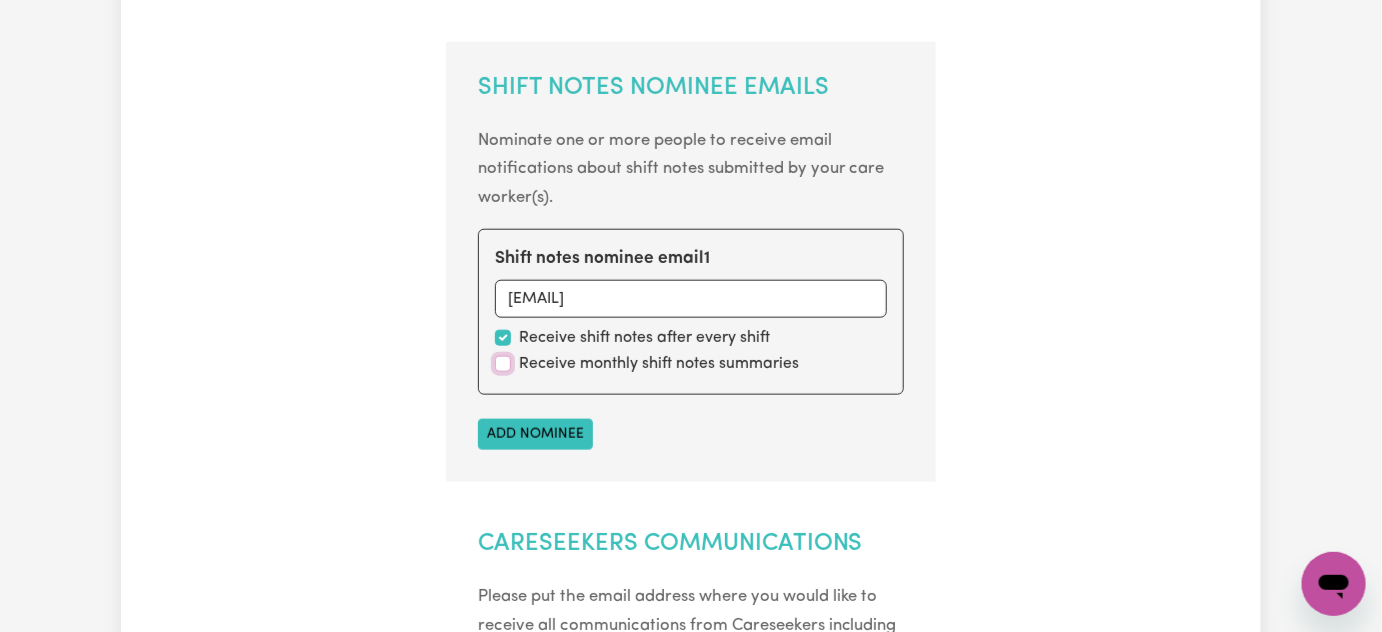 click at bounding box center (503, 364) 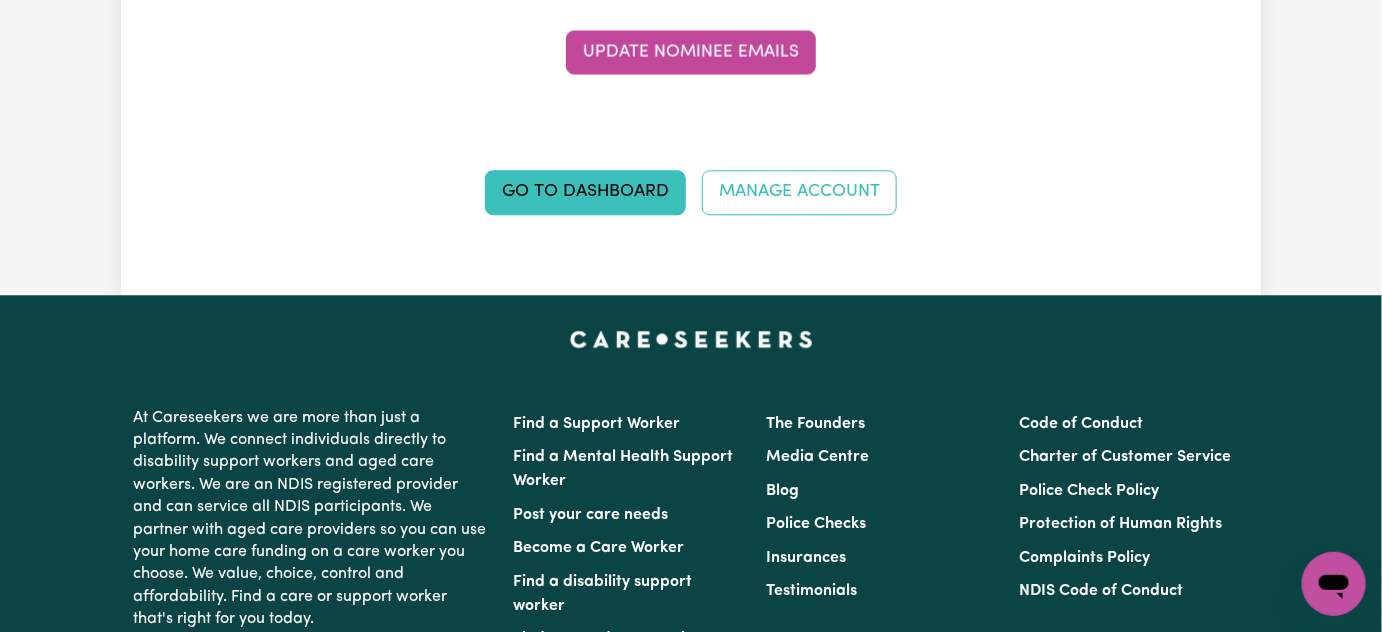 scroll, scrollTop: 1363, scrollLeft: 0, axis: vertical 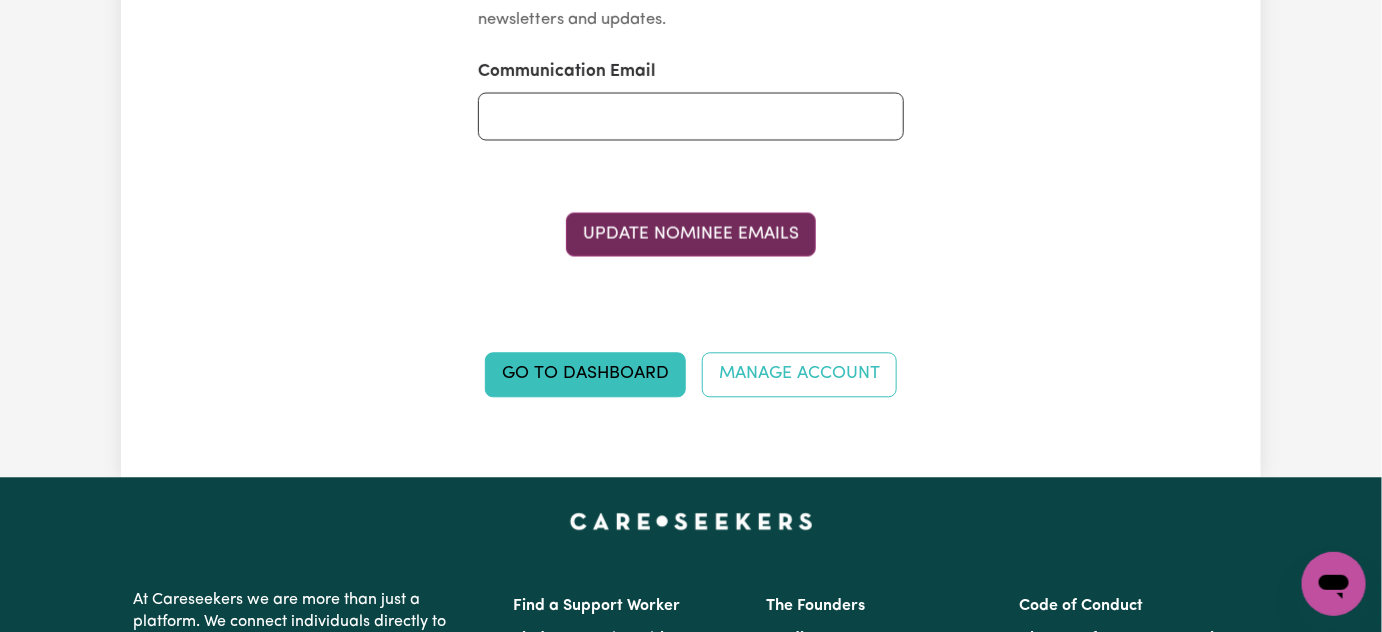 click on "Update Nominee Emails" at bounding box center (691, 234) 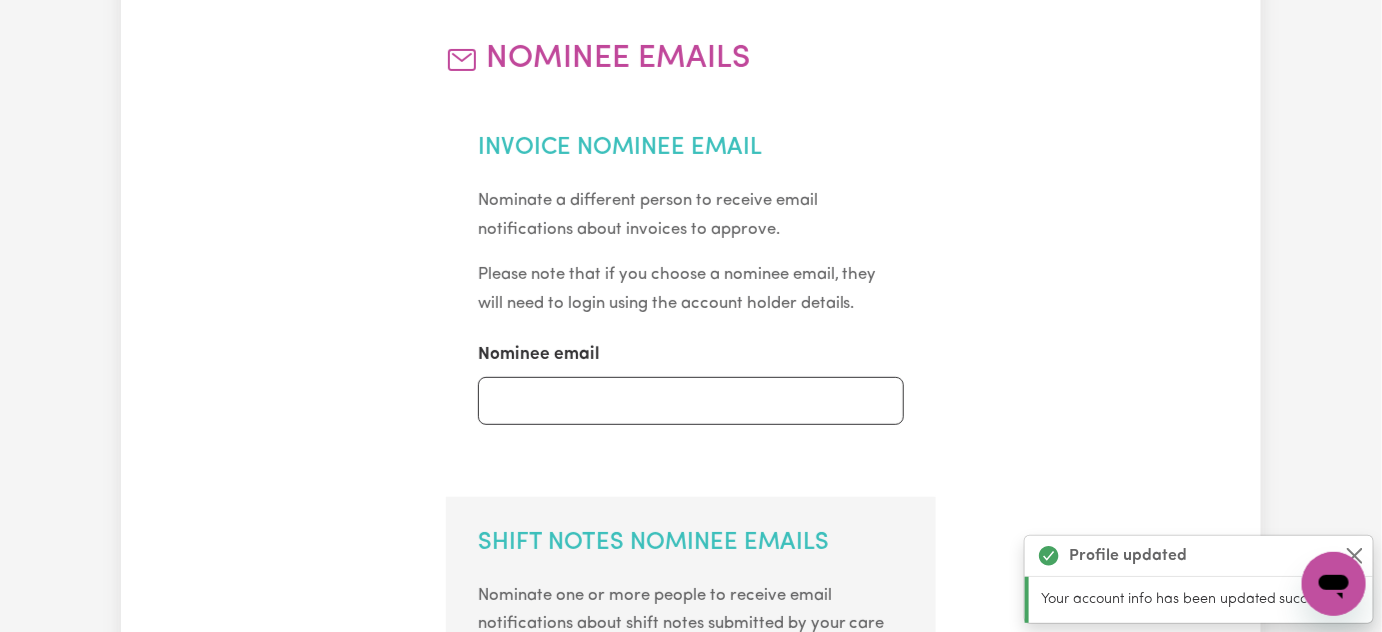 scroll, scrollTop: 0, scrollLeft: 0, axis: both 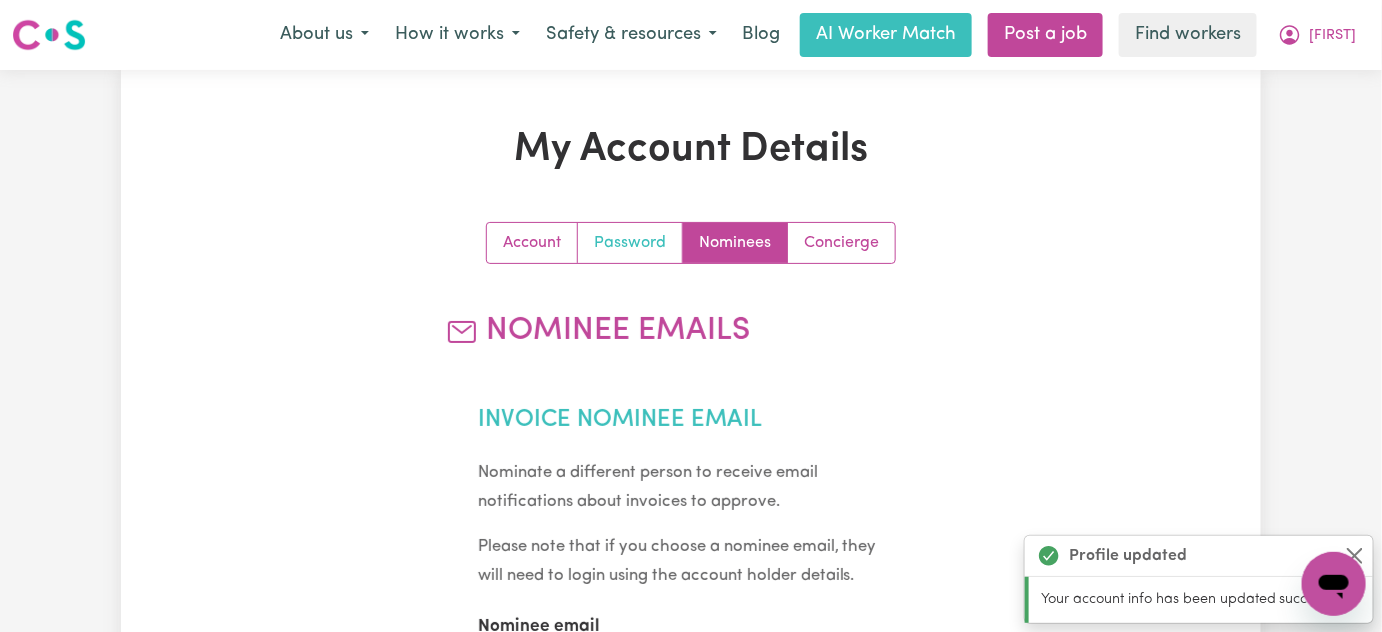 drag, startPoint x: 640, startPoint y: 243, endPoint x: 672, endPoint y: 242, distance: 32.01562 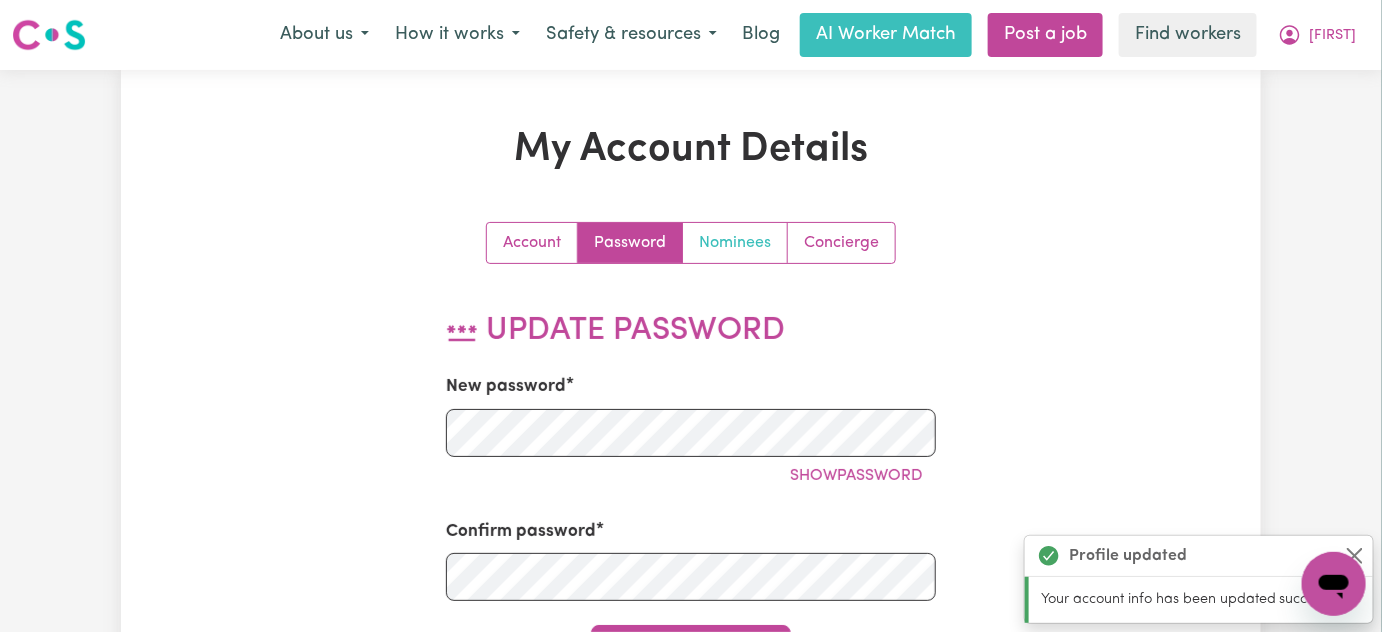 click on "Nominees" at bounding box center [735, 243] 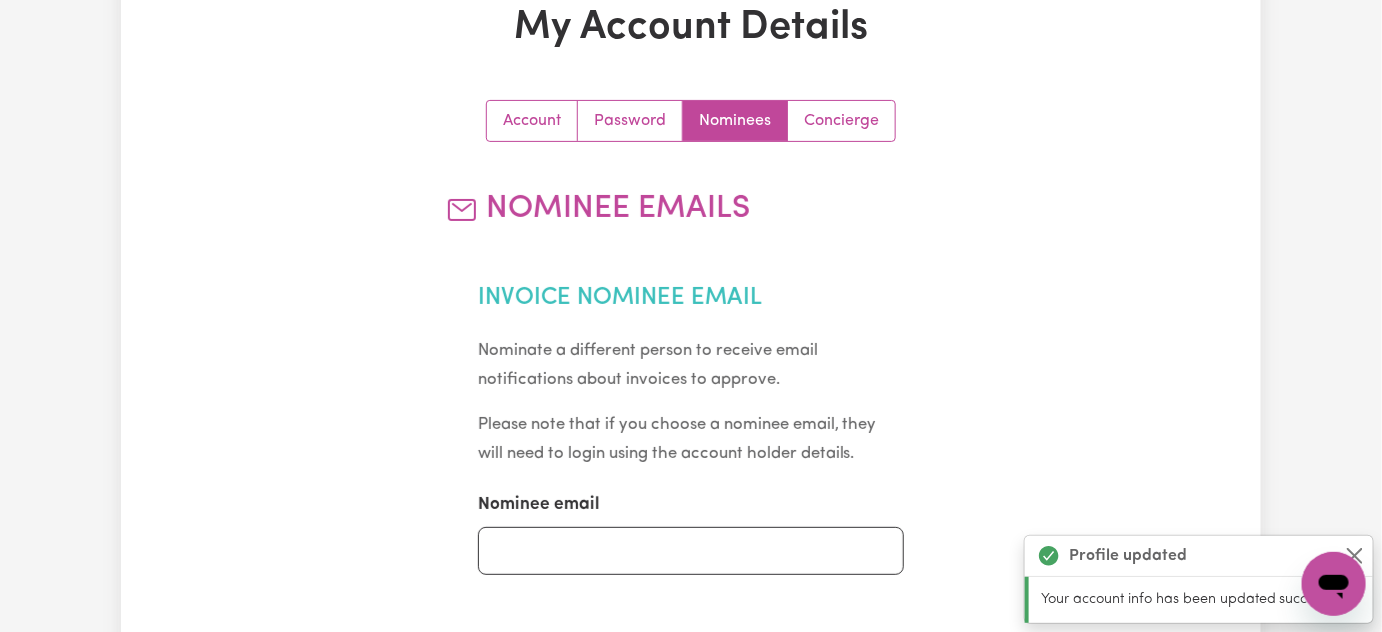 scroll, scrollTop: 0, scrollLeft: 0, axis: both 